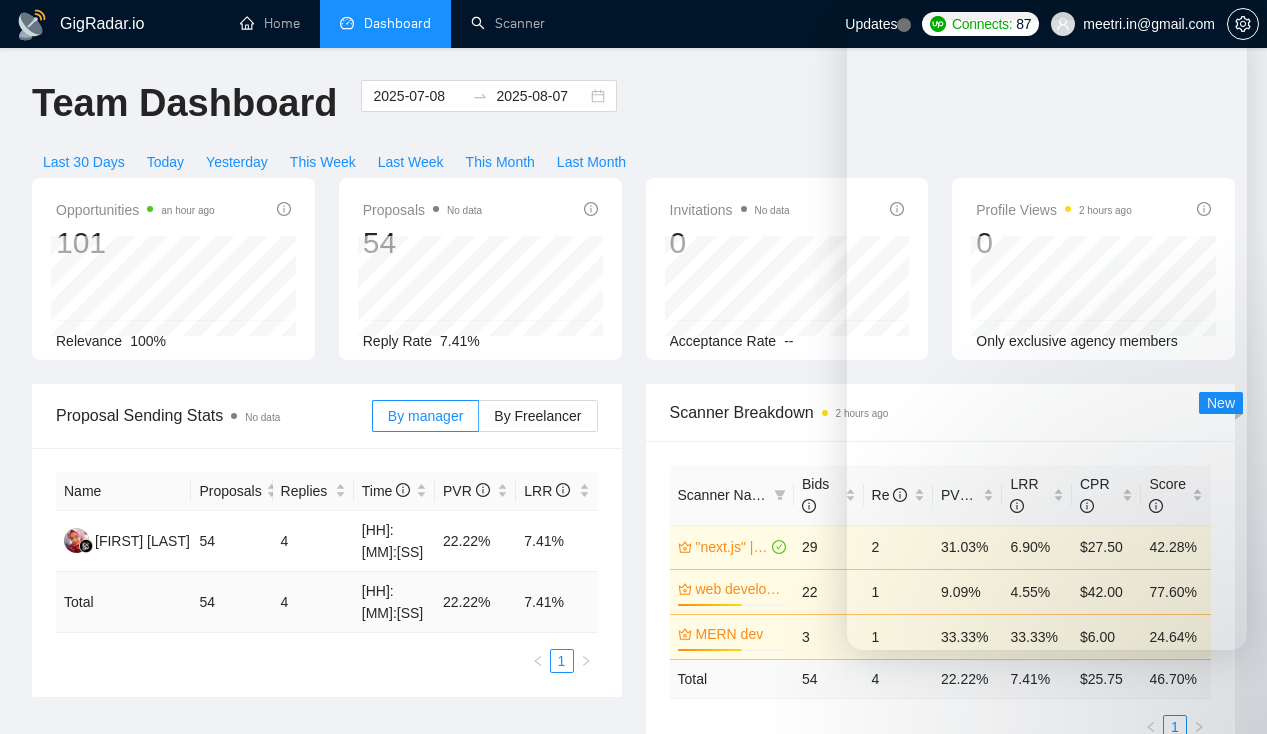 scroll, scrollTop: 609, scrollLeft: 0, axis: vertical 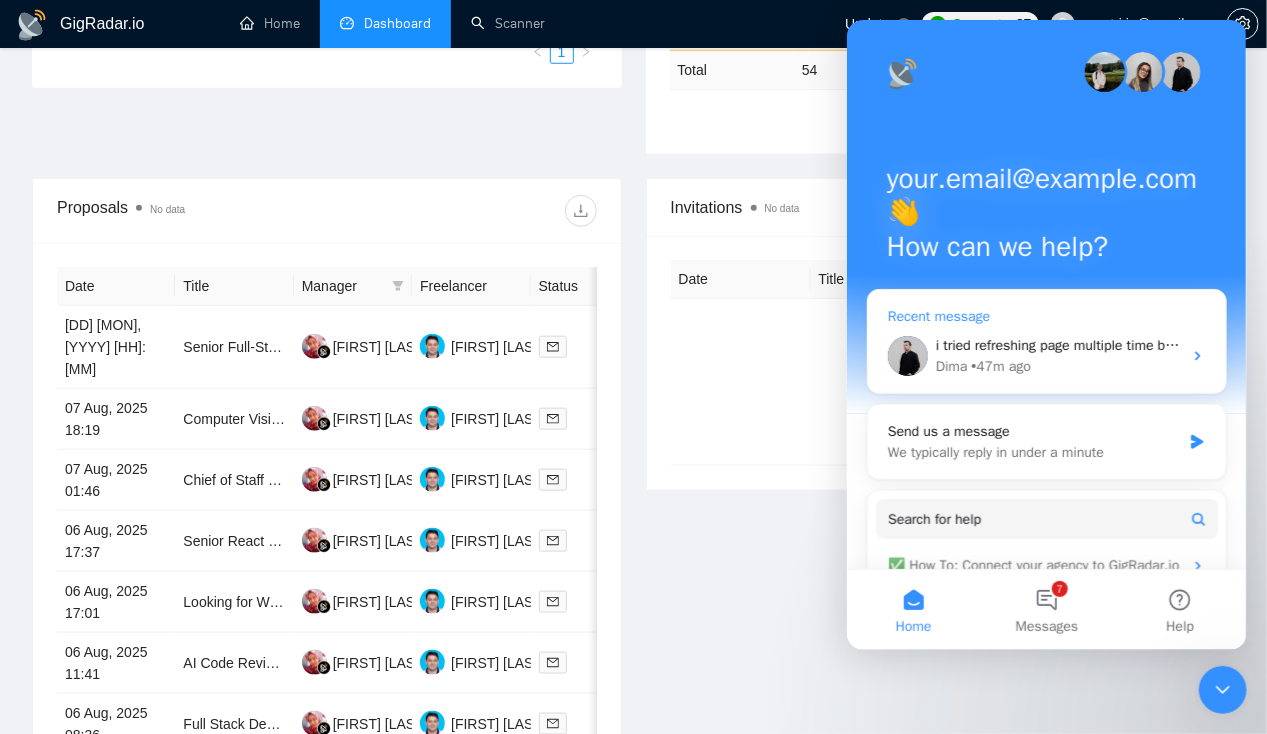 drag, startPoint x: 846, startPoint y: 20, endPoint x: 1056, endPoint y: 352, distance: 392.84094 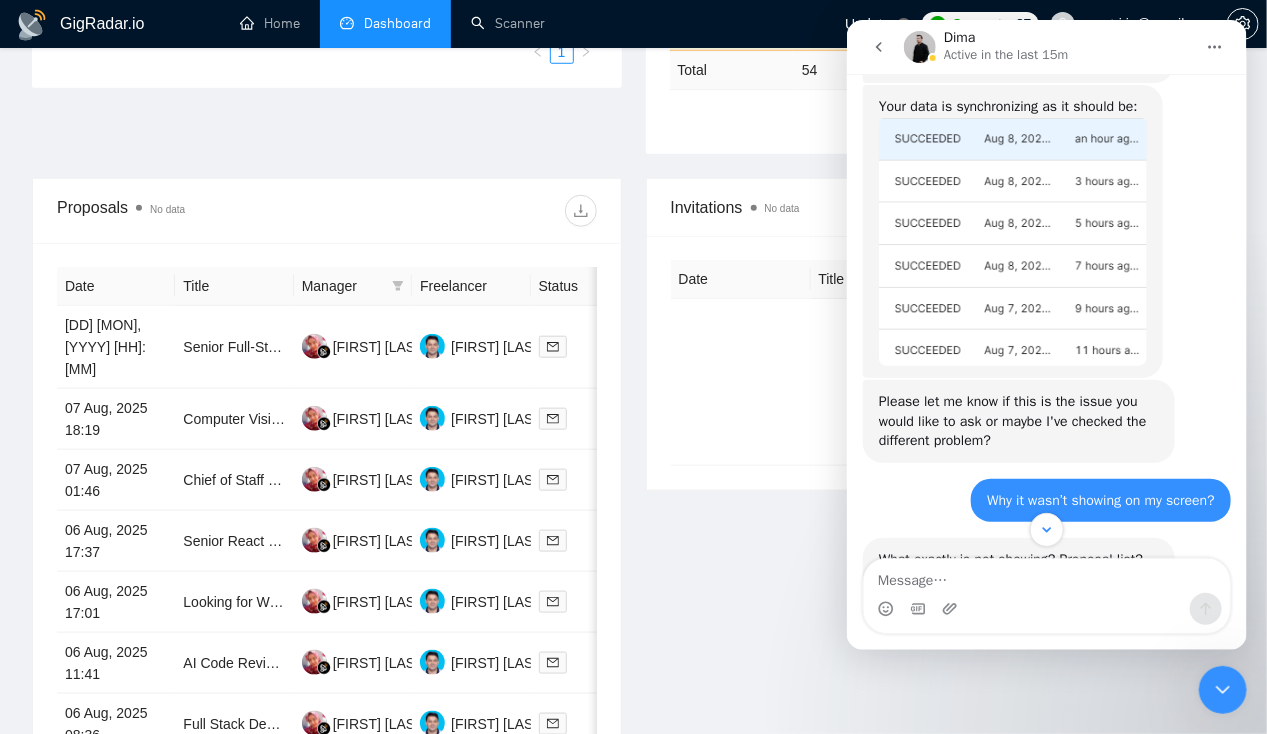 scroll, scrollTop: 1430, scrollLeft: 0, axis: vertical 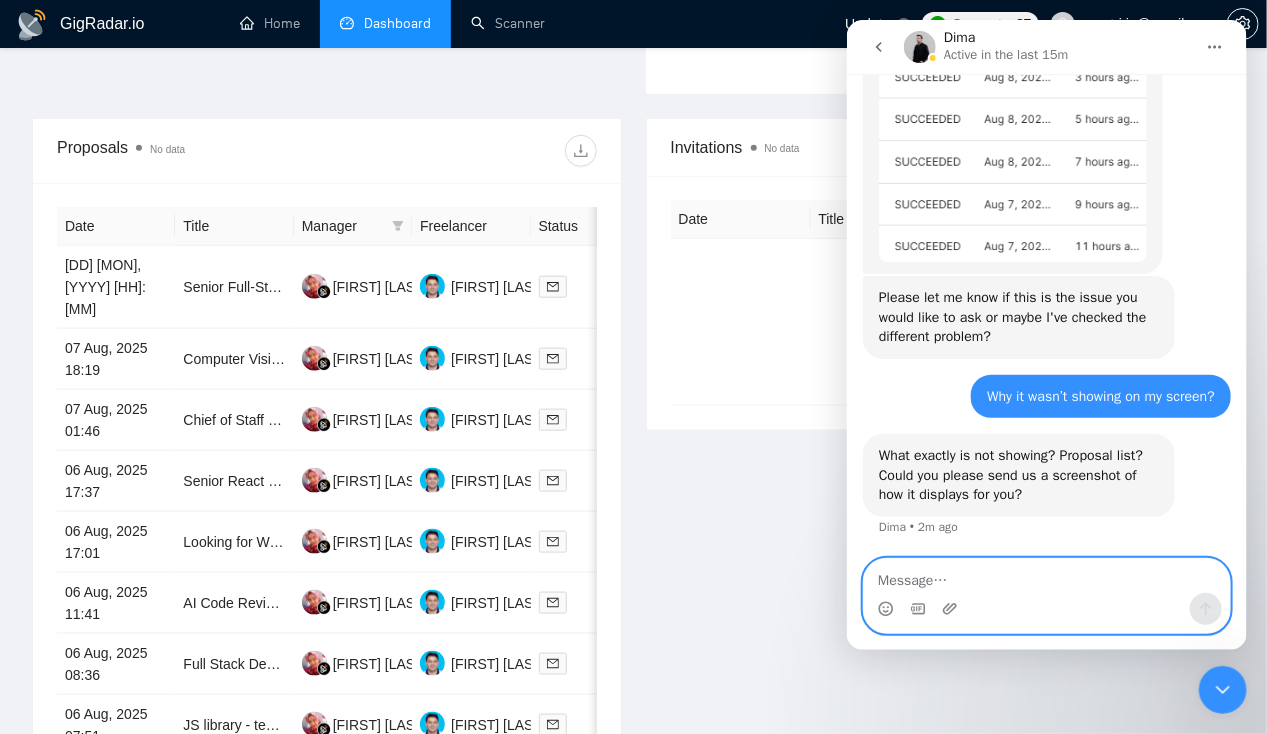 click at bounding box center [1046, 576] 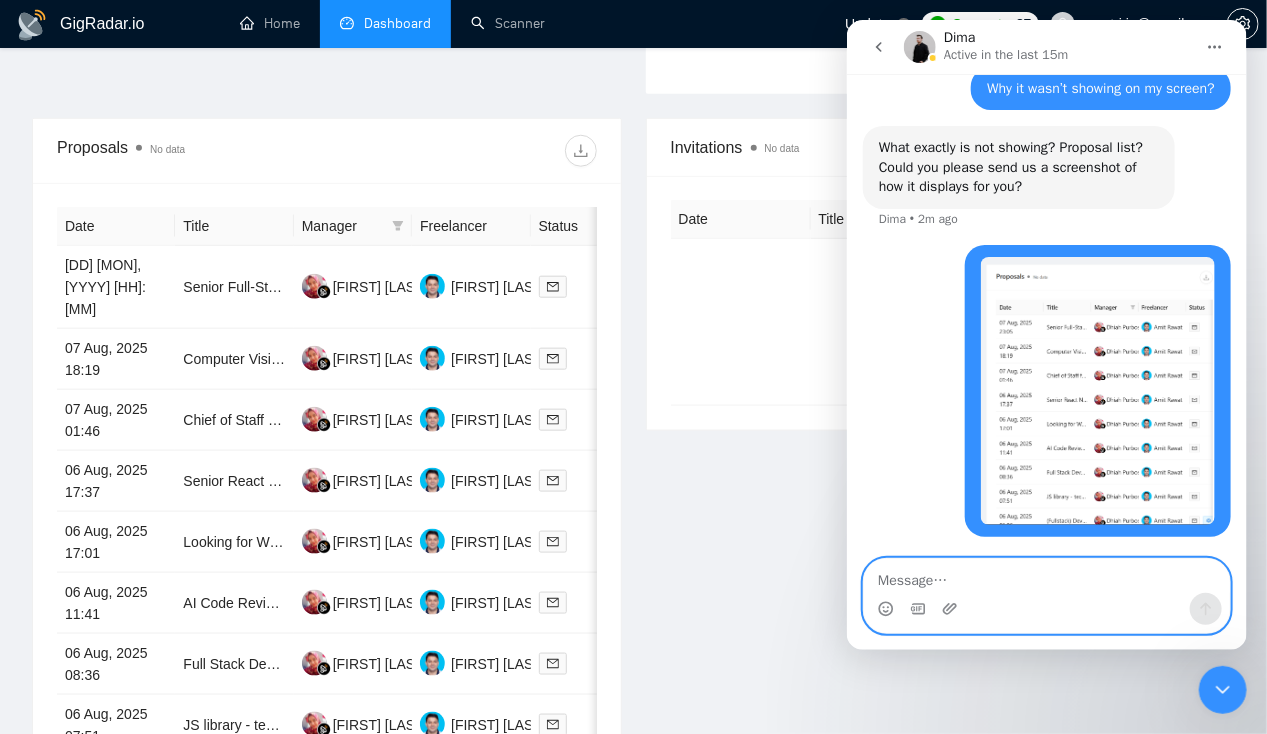 scroll, scrollTop: 1738, scrollLeft: 0, axis: vertical 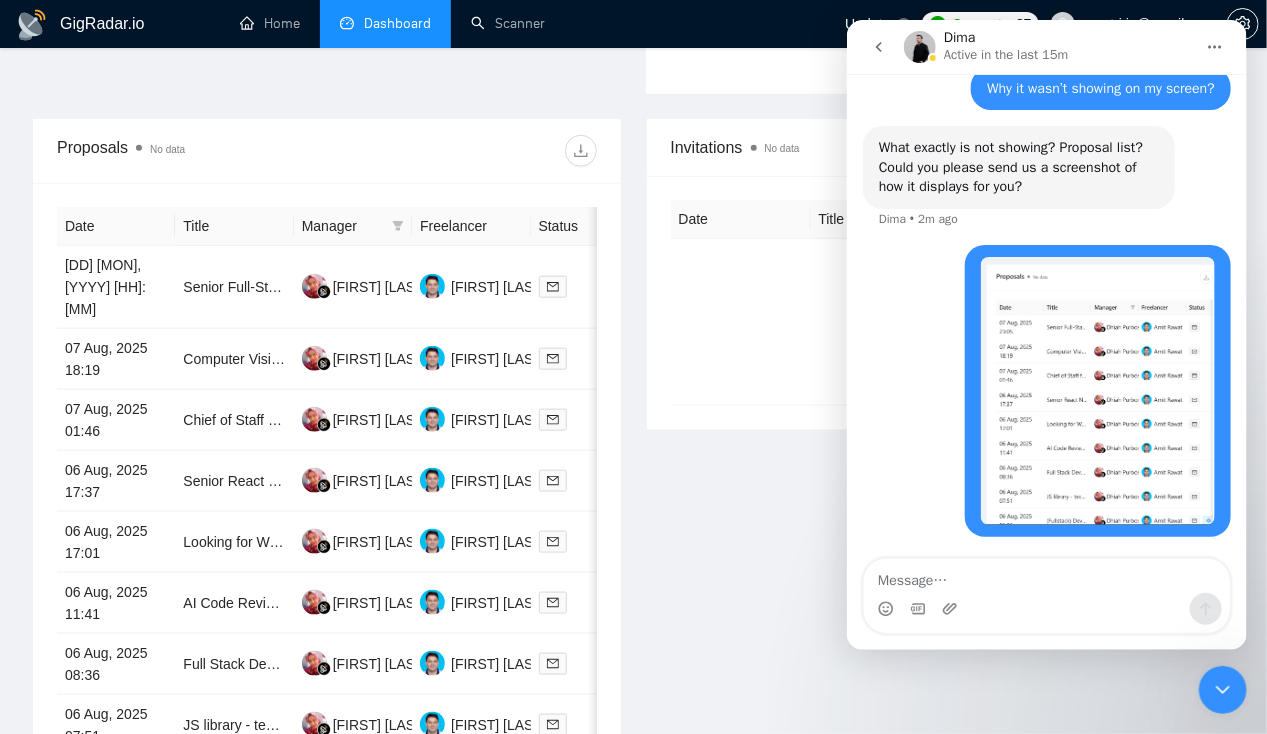 click 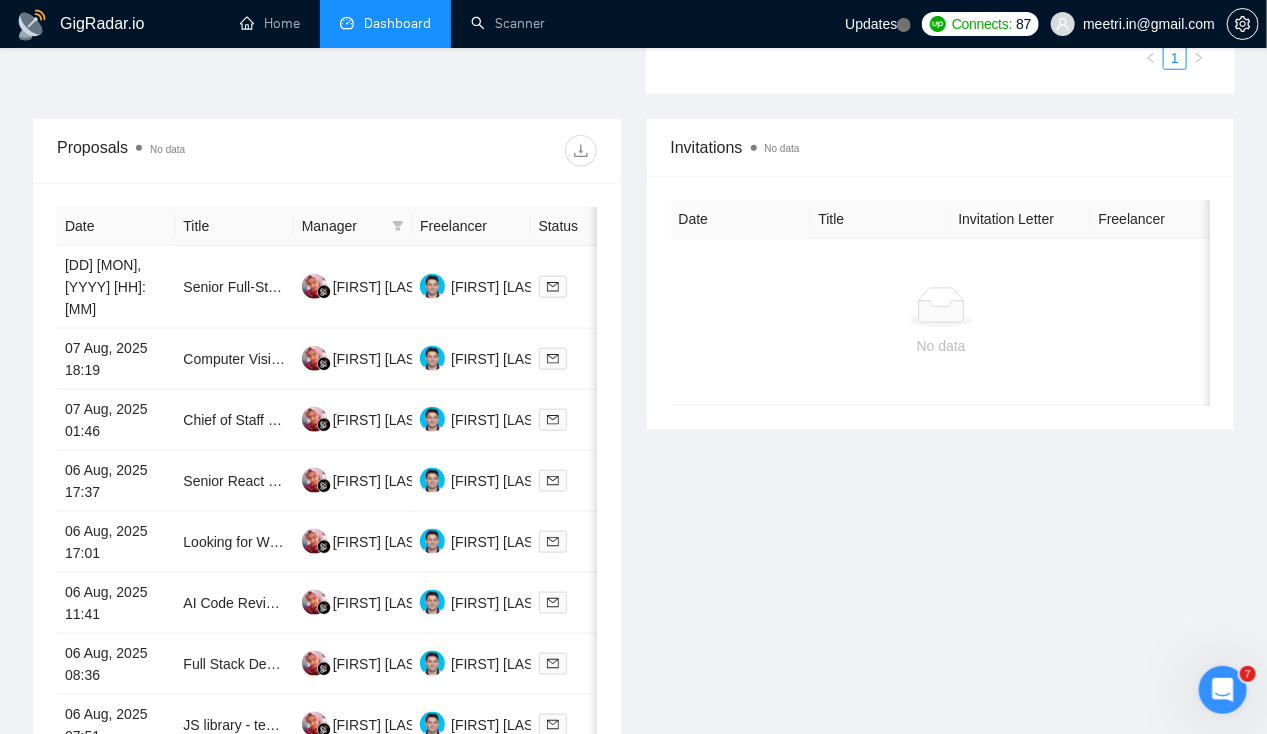 scroll, scrollTop: 0, scrollLeft: 0, axis: both 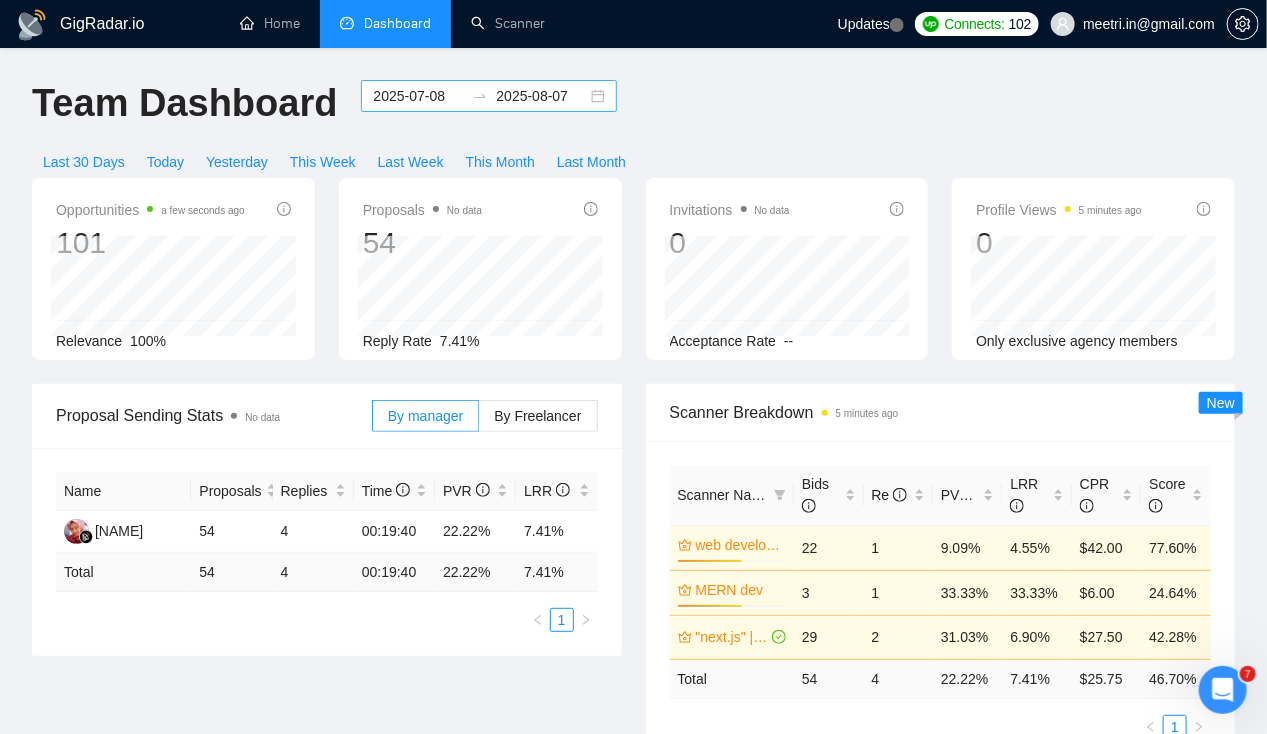 click on "2025-07-08 2025-08-07" at bounding box center [489, 96] 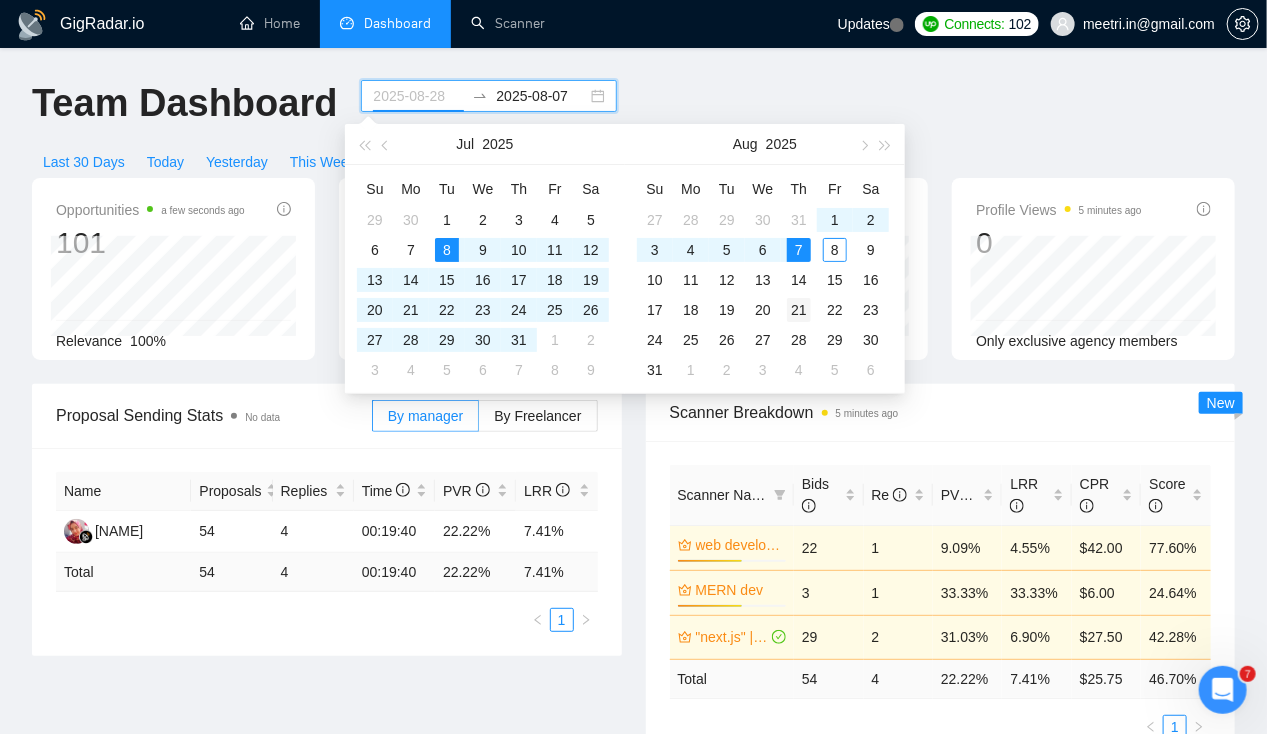 type on "2025-08-21" 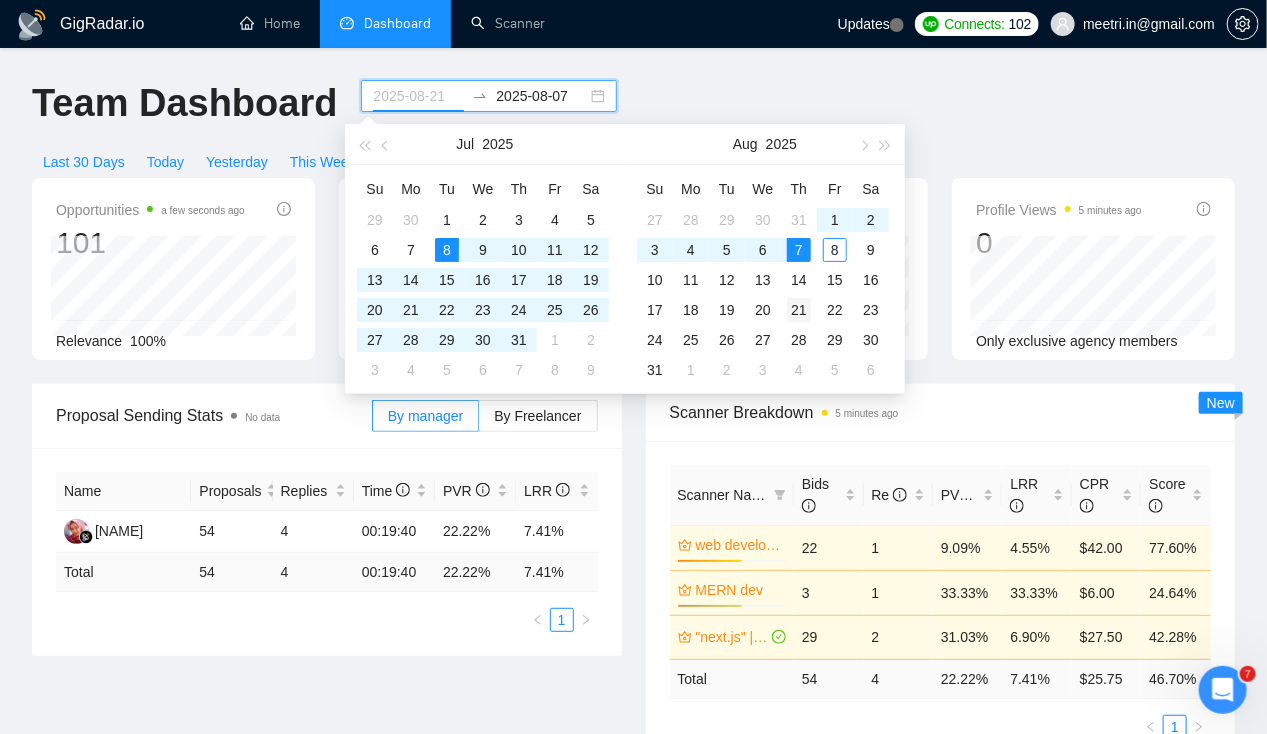 click on "21" at bounding box center (799, 310) 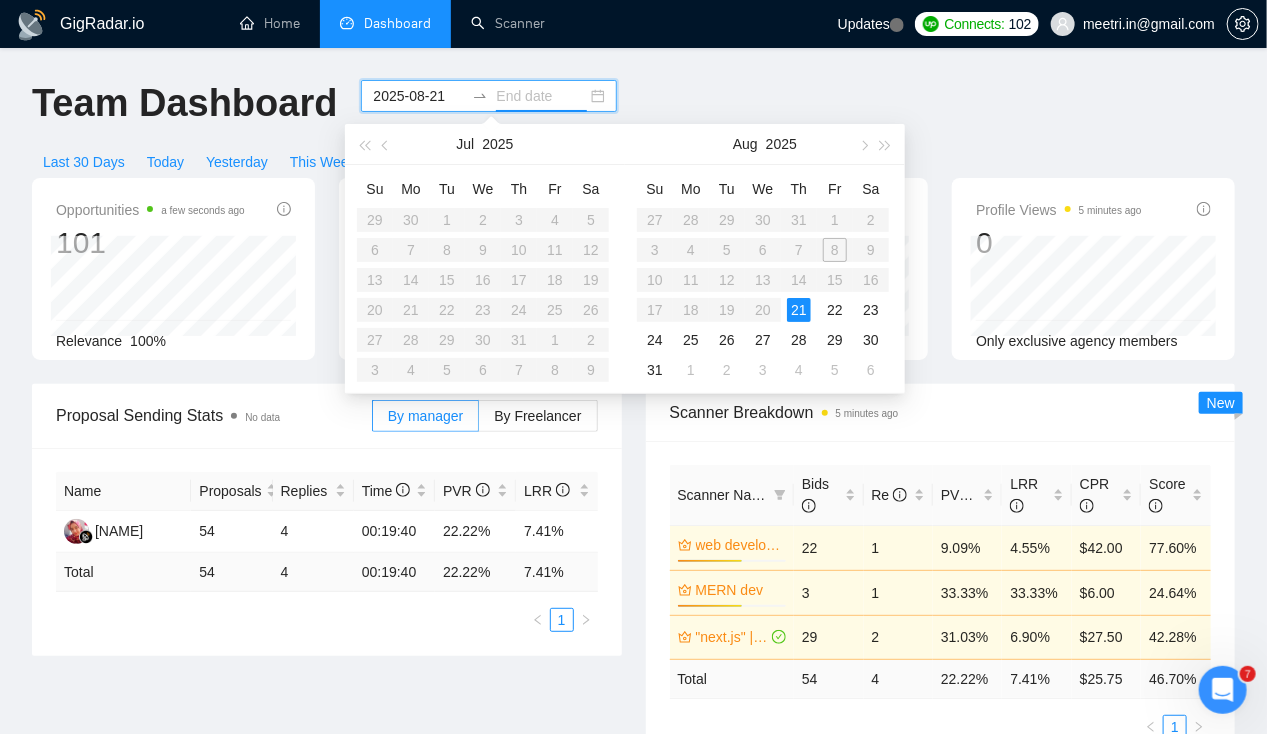 click on "Su Mo Tu We Th Fr Sa 27 28 29 30 31 1 2 3 4 5 6 7 8 9 10 11 12 13 14 15 16 17 18 19 20 21 22 23 24 25 26 27 28 29 30 31 1 2 3 4 5 6" at bounding box center (763, 279) 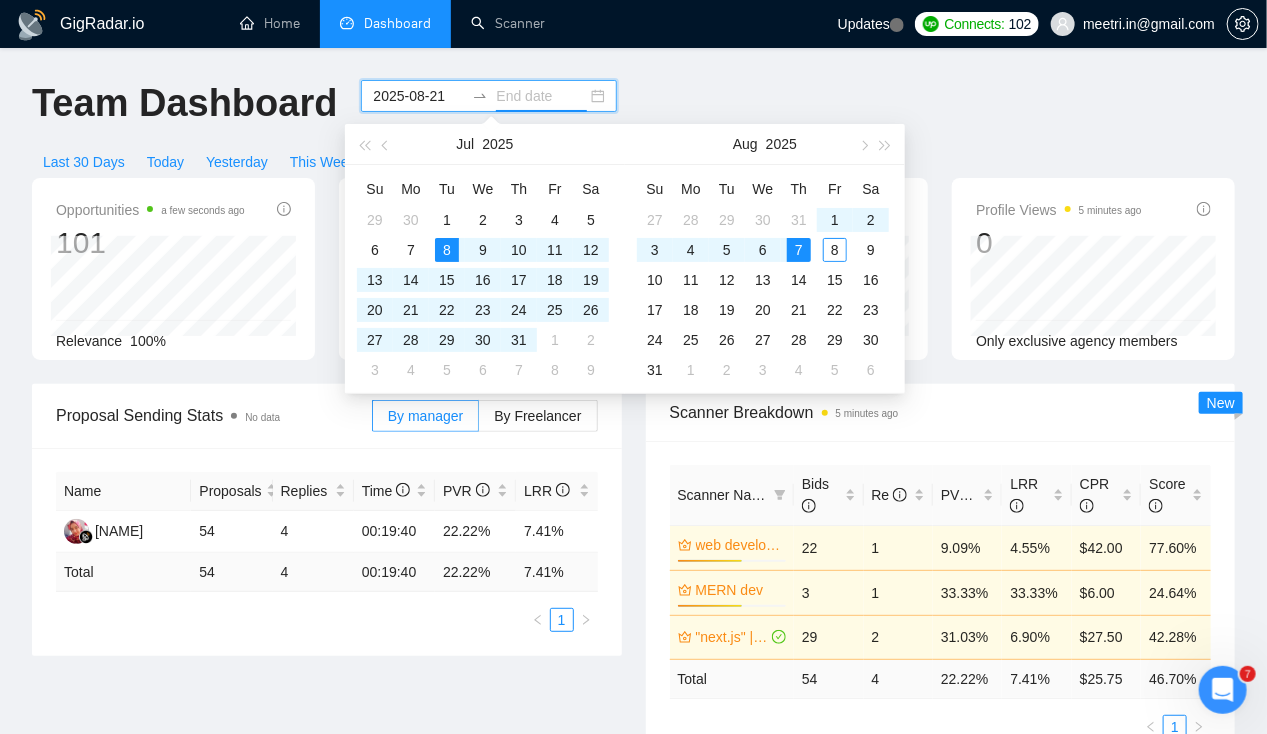 type on "2025-07-08" 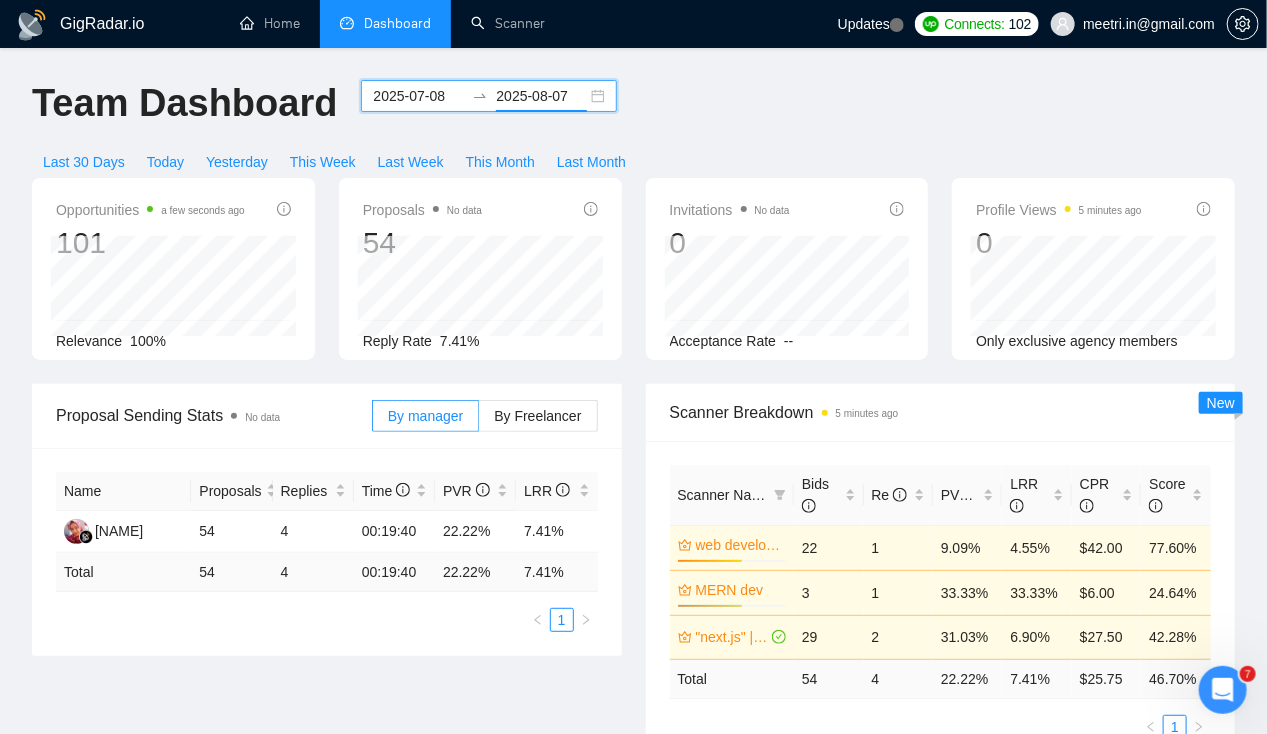 click on "2025-07-08 2025-08-07" at bounding box center (489, 96) 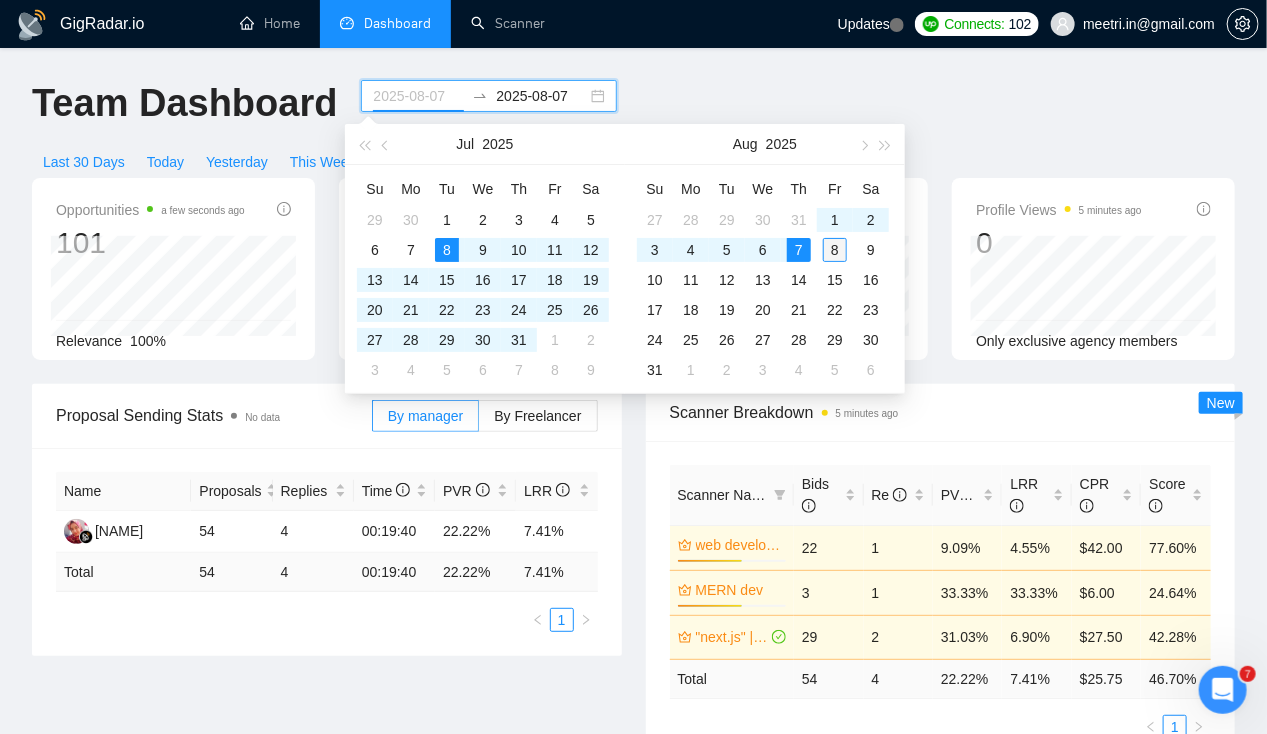 type on "2025-08-08" 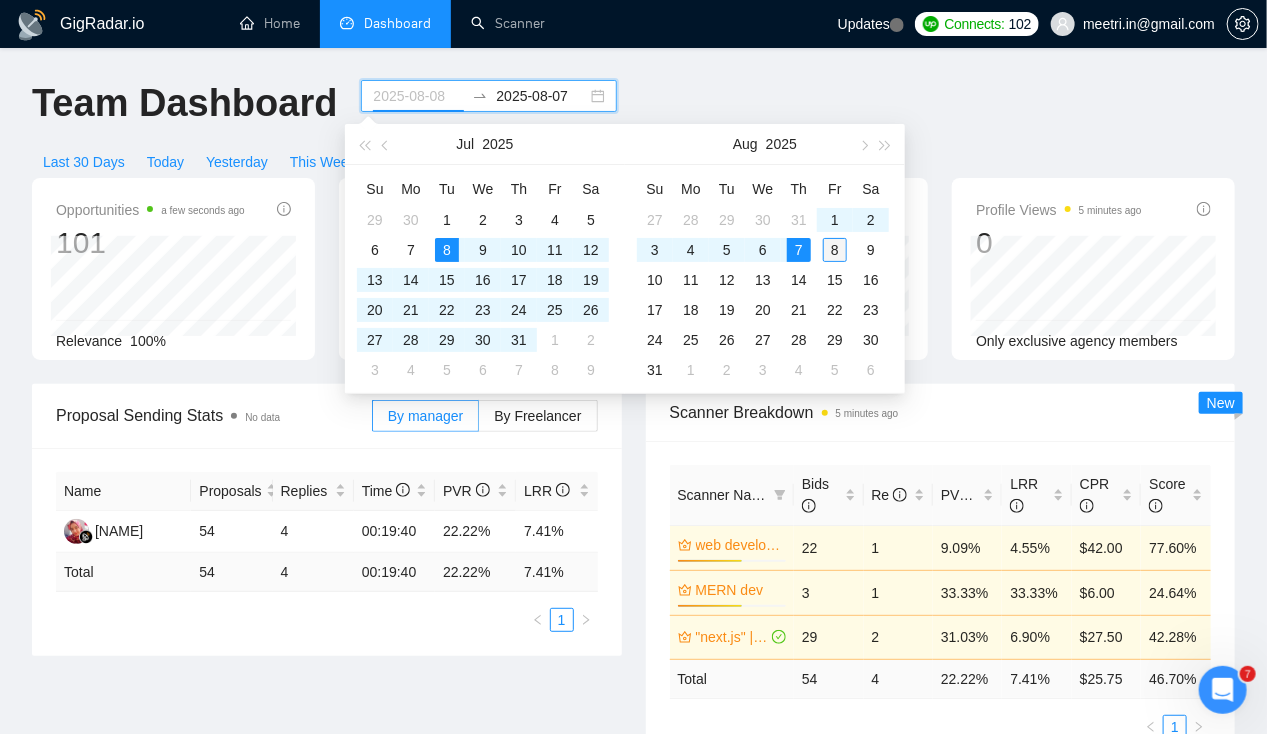 click on "8" at bounding box center [835, 250] 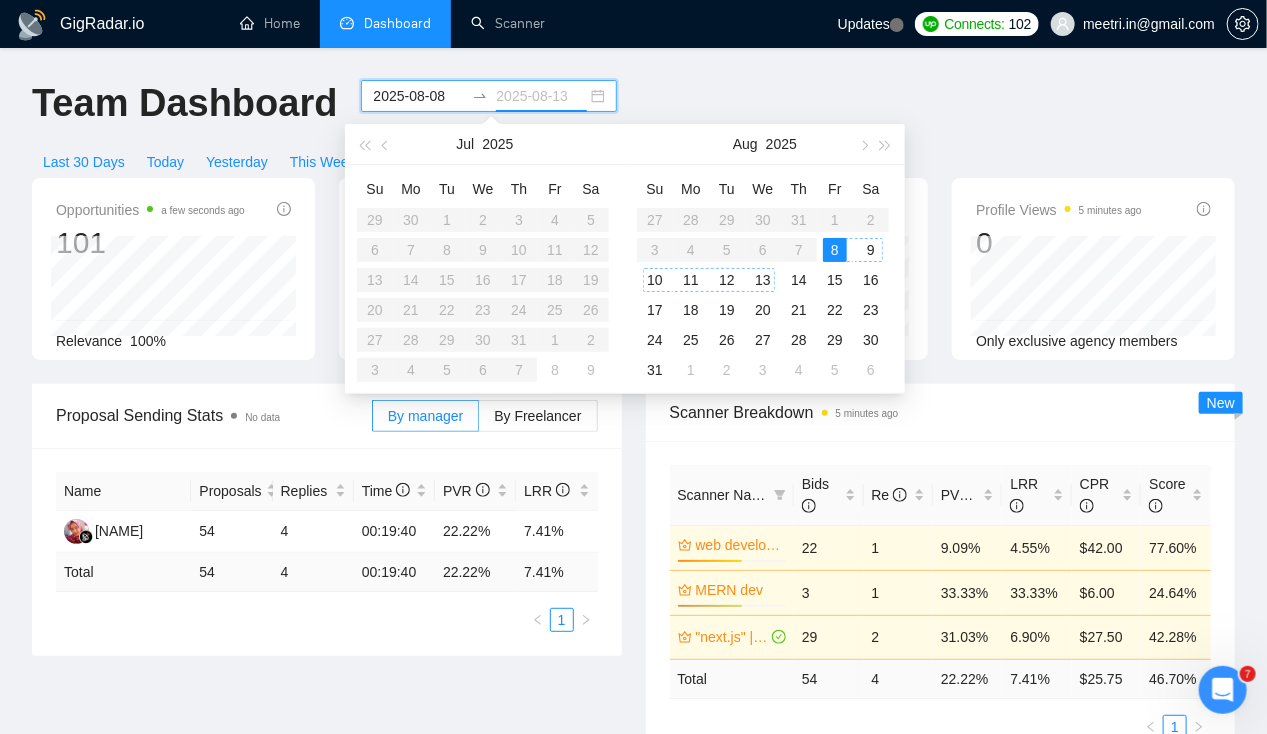 type on "2025-08-12" 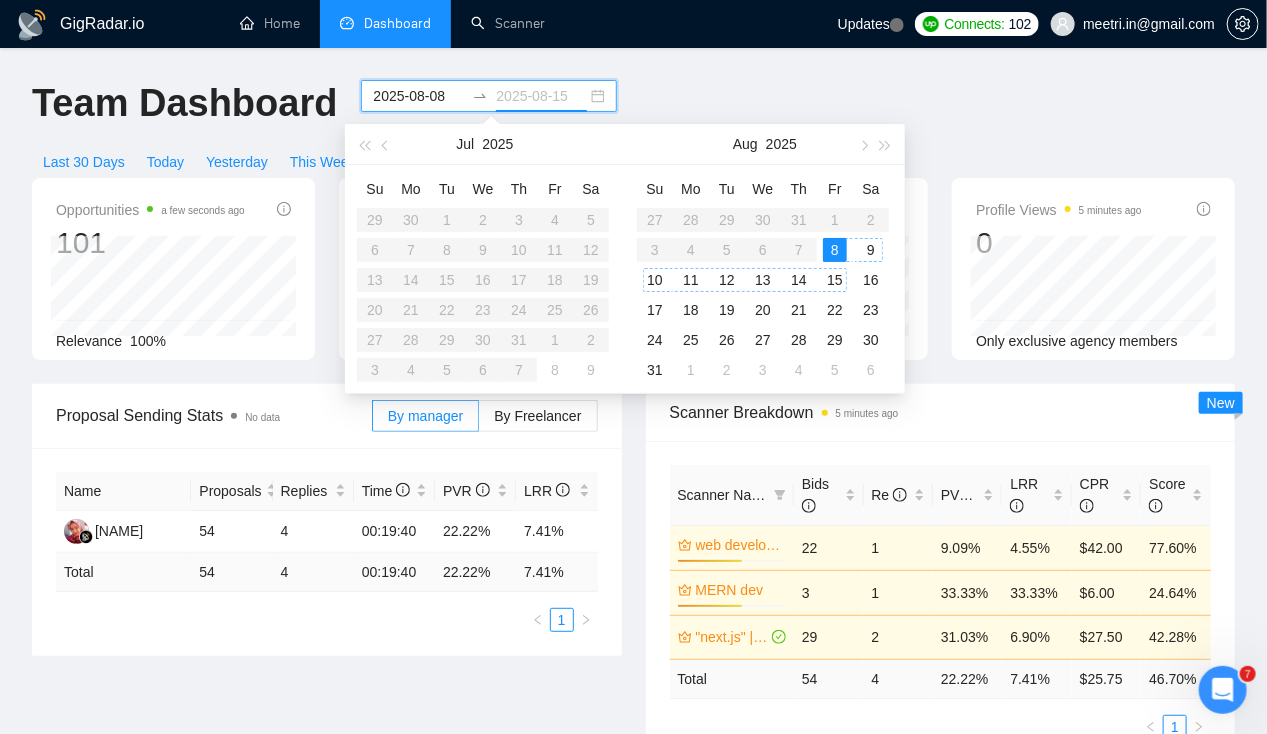 type on "2025-08-08" 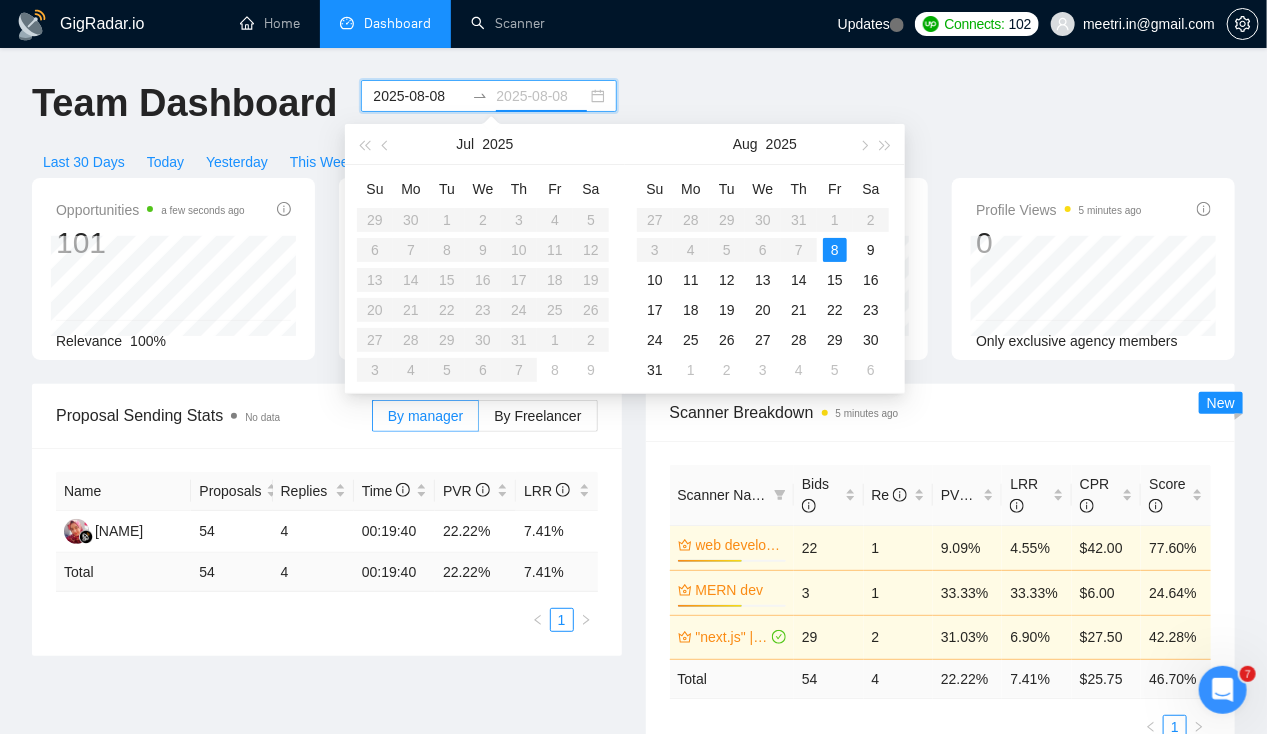click on "8" at bounding box center [835, 250] 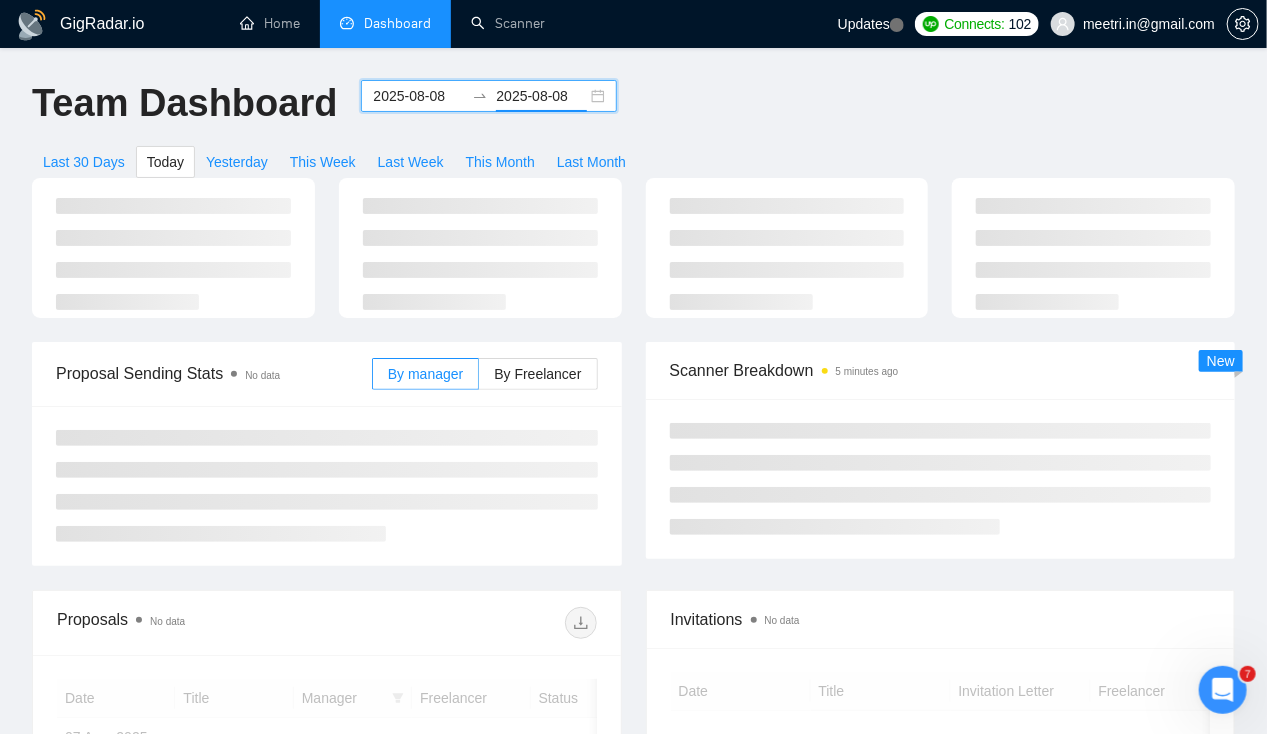 click on "2025-08-08" at bounding box center (418, 96) 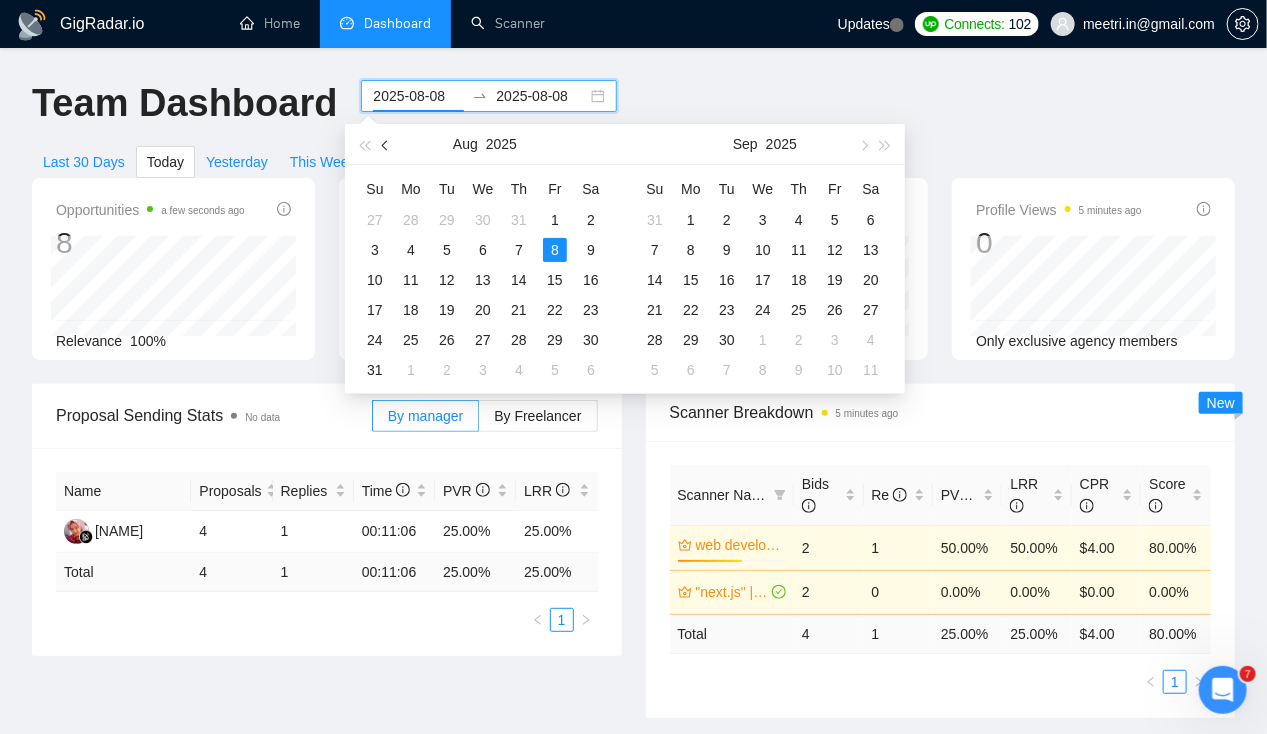 click at bounding box center [387, 145] 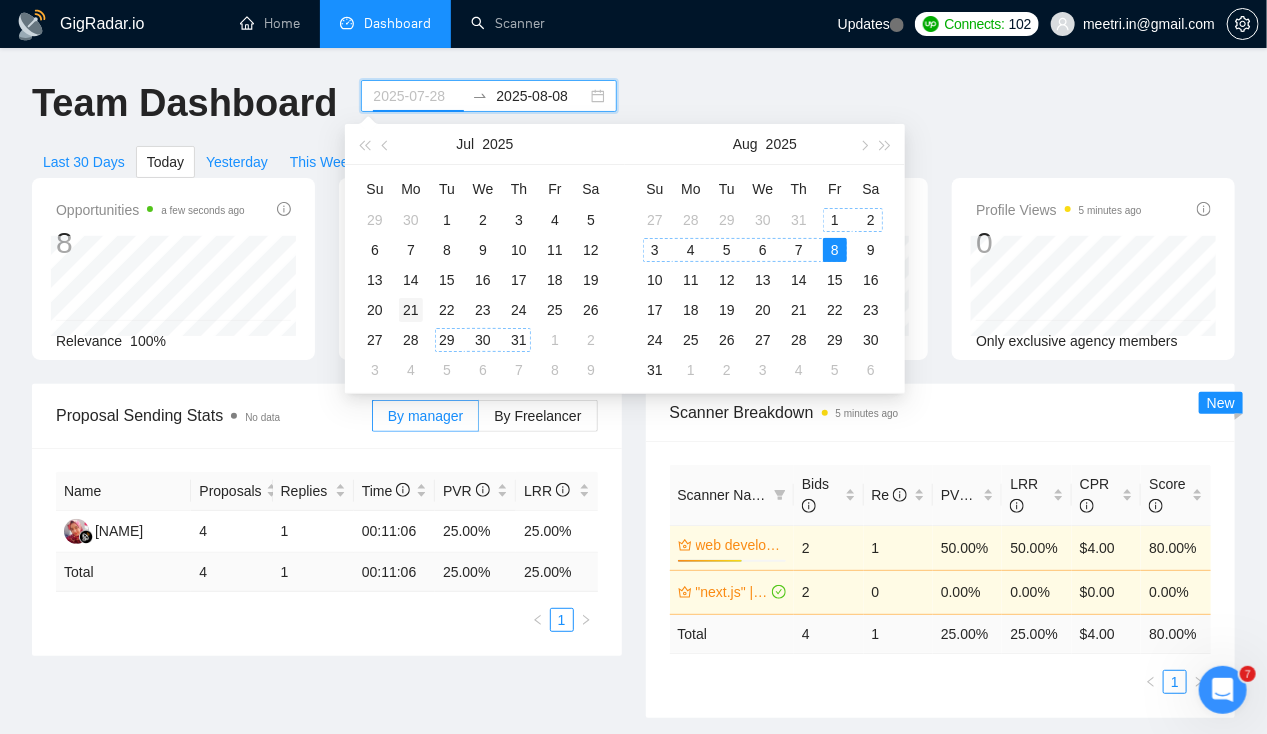 type on "2025-07-21" 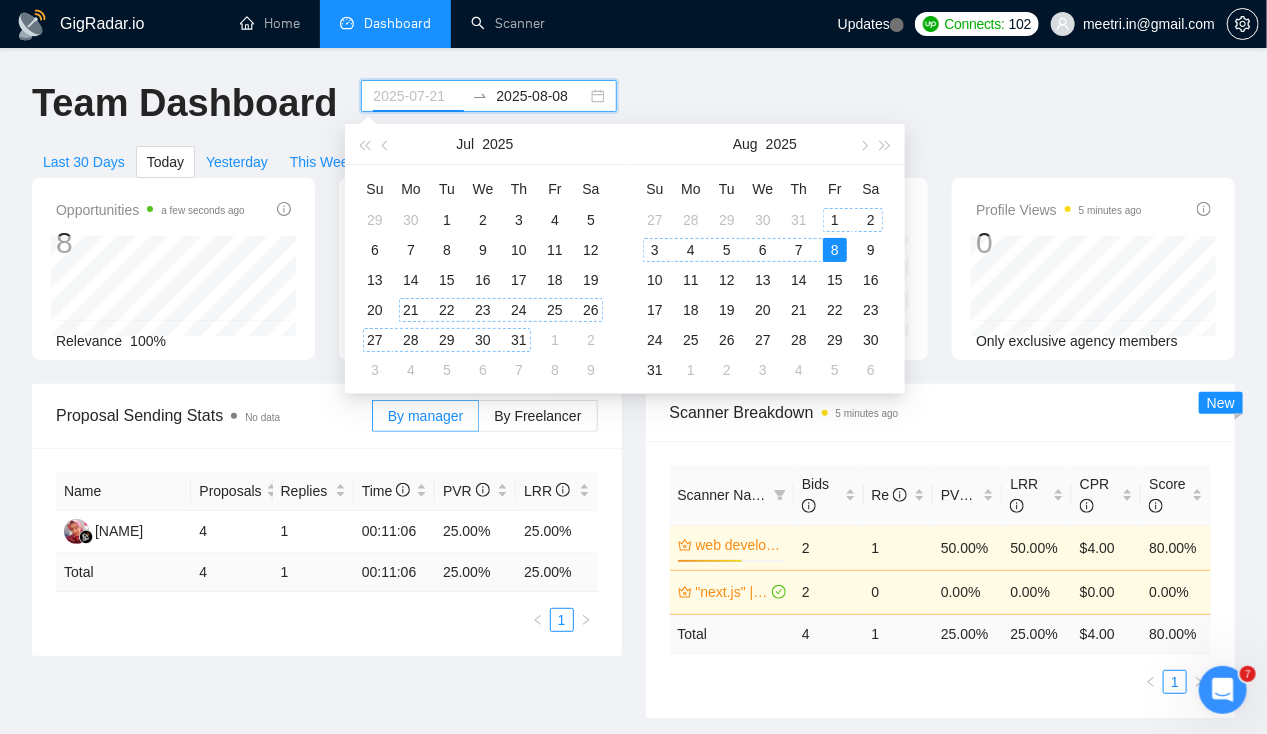 click on "21" at bounding box center [411, 310] 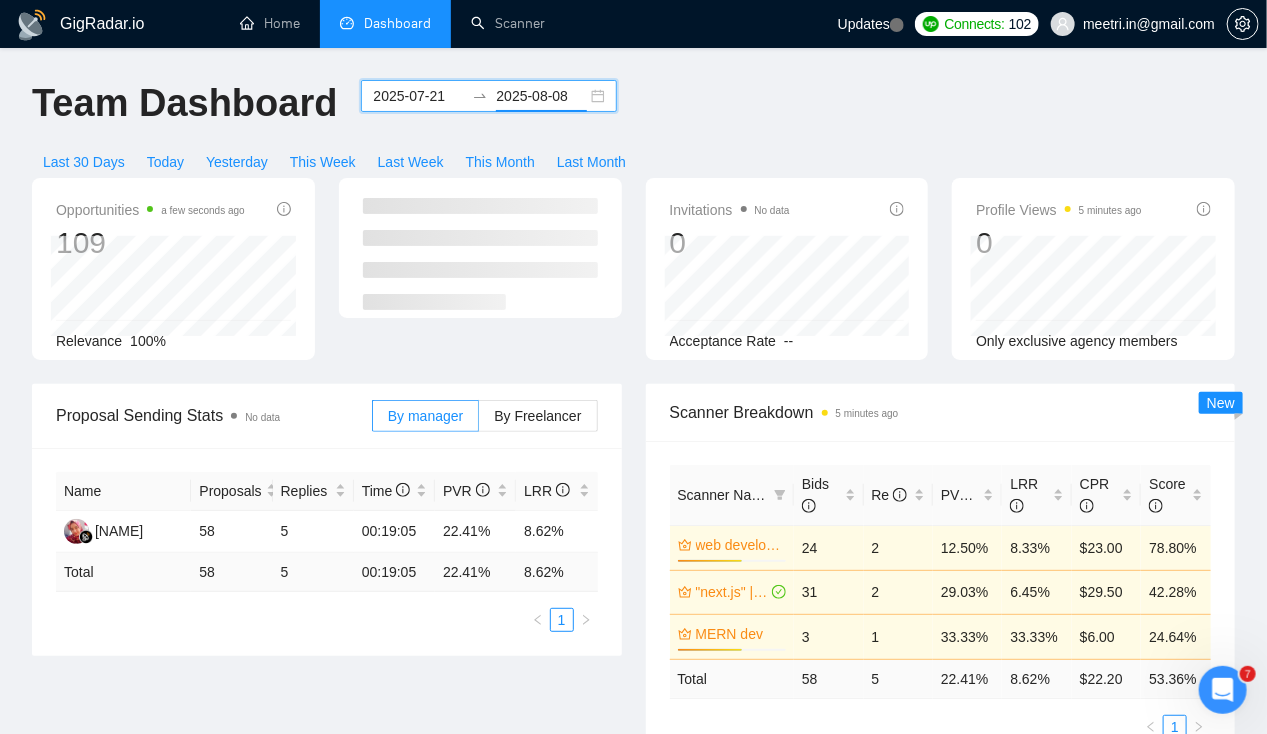 click on "GigRadar.io Home Dashboard Scanner Updates
Connects: 102 meetri.in@example.com Team Dashboard 2025-07-21 2025-08-08 Last 30 Days Today Yesterday This Week Last Week This Month Last Month Opportunities a few seconds ago 109   Relevance 100% Invitations No data 0   Acceptance Rate -- Profile Views 5 minutes ago 0   Only exclusive agency members Proposal Sending Stats No data By manager By Freelancer Name Proposals Replies Time   PVR   LRR   [FIRST] [LAST] 58 5 00:19:05 22.41% 8.62% Total 58 5 00:19:05 22.41 % 8.62 % 1 Scanner Breakdown 5 minutes ago Scanner Name Bids   Re   PVR   LRR   CPR   Score   web developmnet 59% 24 2 12.50% 8.33% $23.00 78.80% "next.js" | "next js 31 2 29.03% 6.45% $29.50 42.28% MERN dev 59% 3 1 33.33% 33.33% $6.00 24.64% Total 58 5 22.41 % 8.62 % $ 22.20 53.36 % 1 New Proposals No data Date Title Manager Freelancer Status               08 Aug, 2025 12:11 Full Stack Developer for web app (Next.js, Shadcn) [FIRST] [LAST] 1 Date" at bounding box center [633, 672] 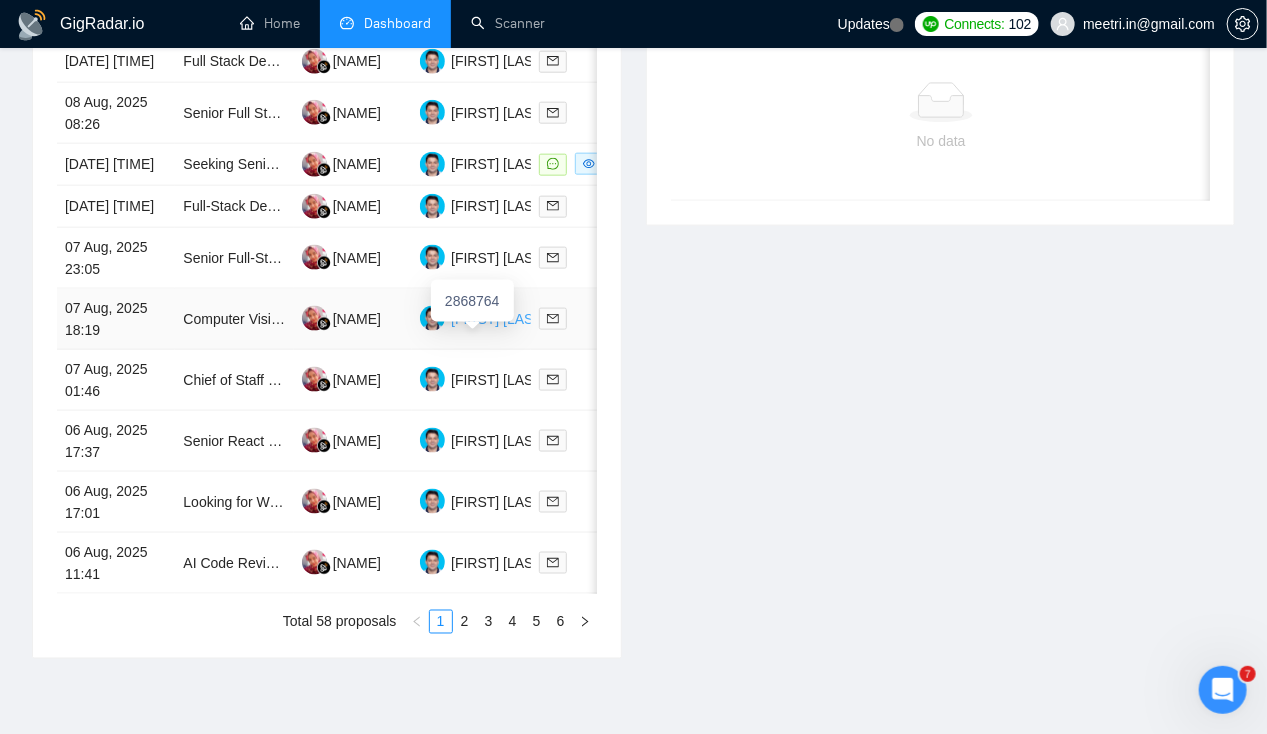 scroll, scrollTop: 881, scrollLeft: 0, axis: vertical 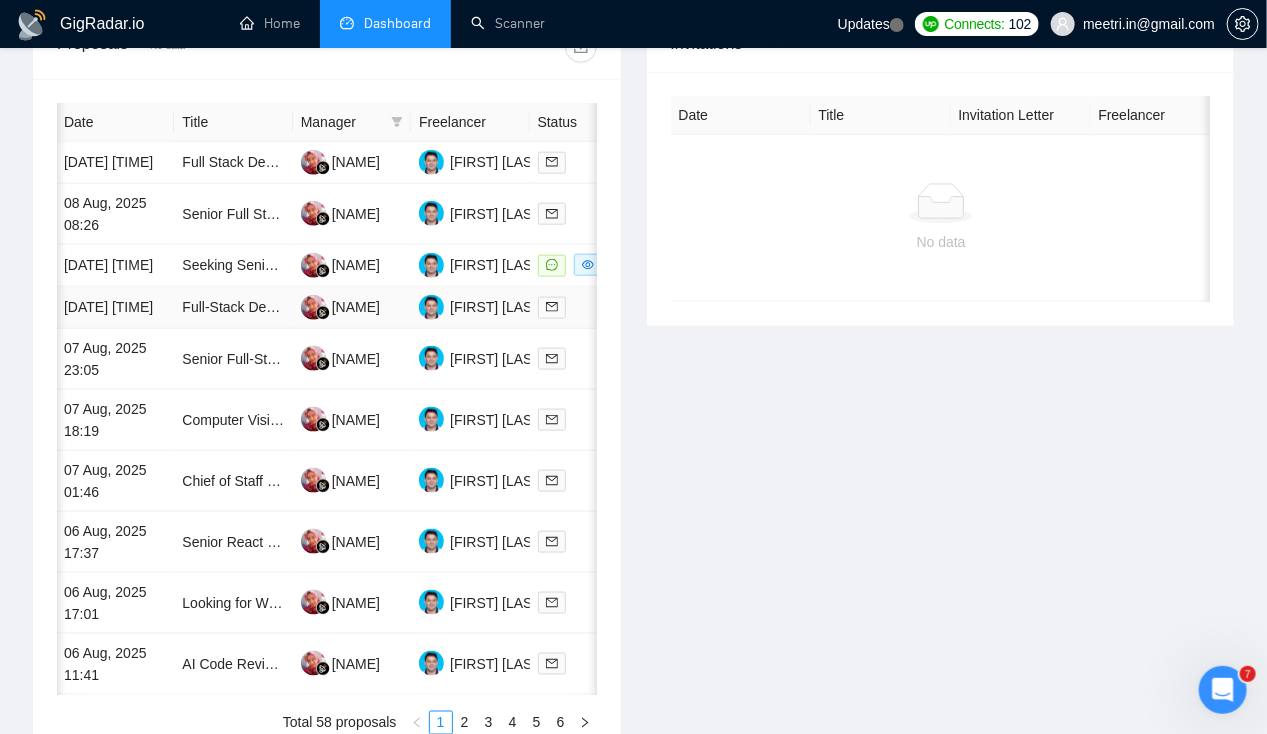 click on "[DATE] [TIME]" at bounding box center (115, 308) 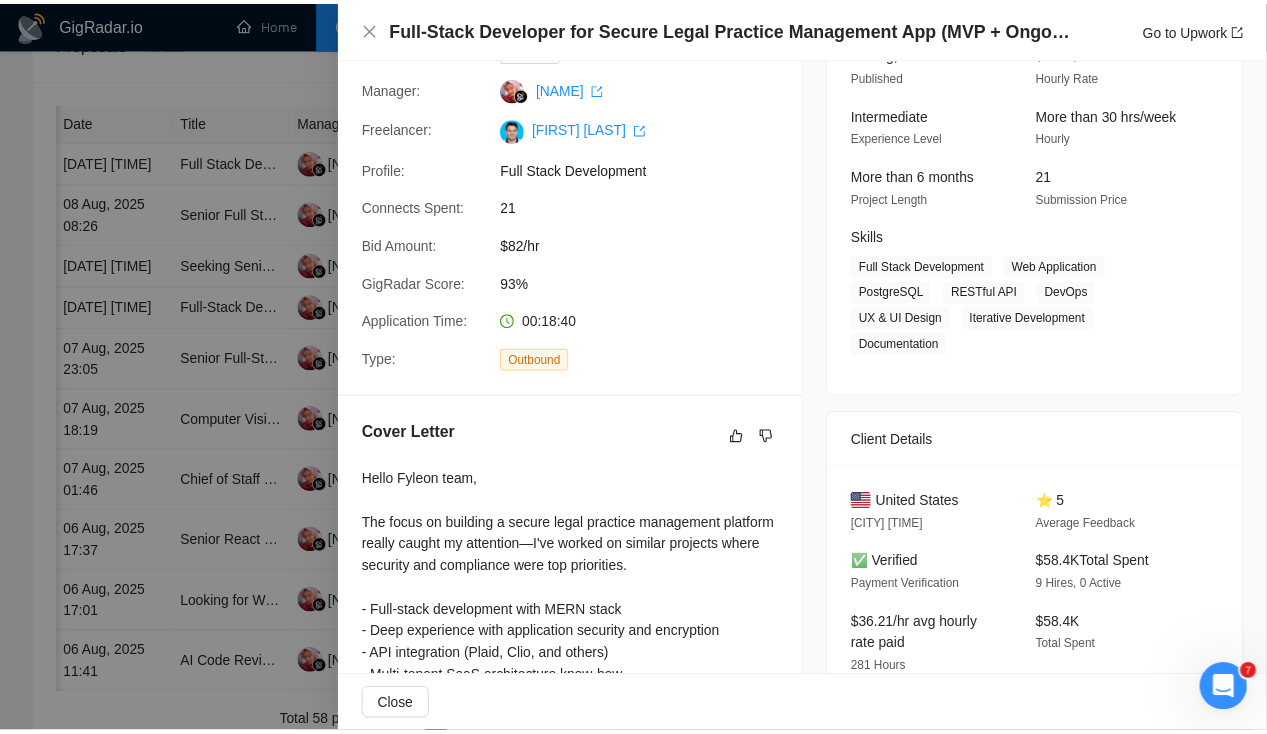 scroll, scrollTop: 0, scrollLeft: 0, axis: both 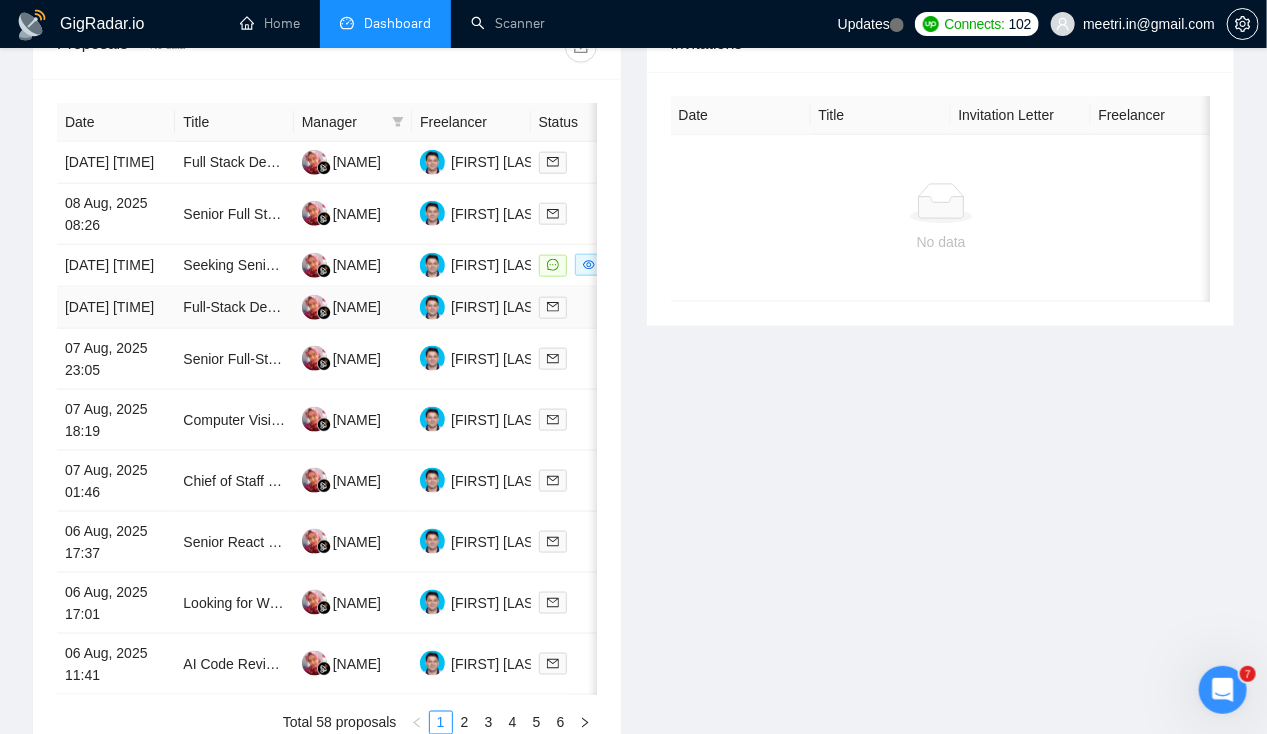 click on "[DATE] [TIME]" at bounding box center [116, 308] 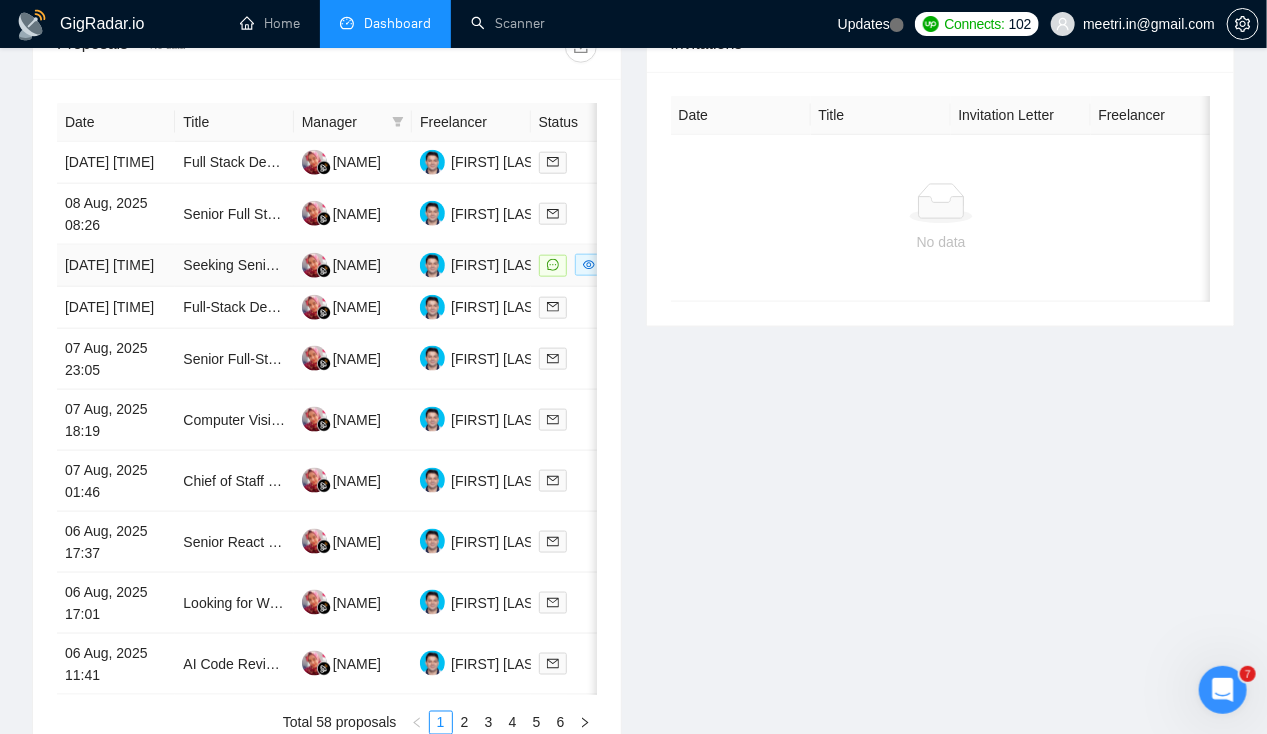 click on "[DATE] [TIME]" at bounding box center (116, 266) 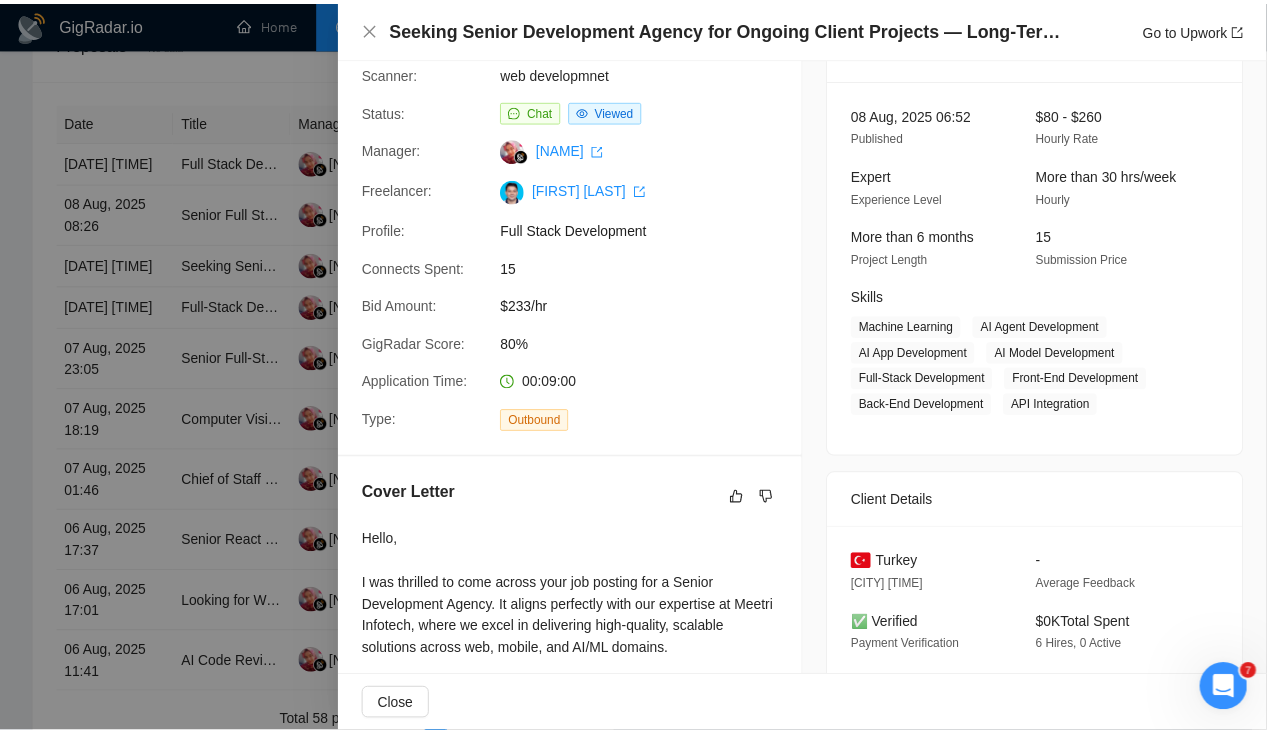 scroll, scrollTop: 101, scrollLeft: 0, axis: vertical 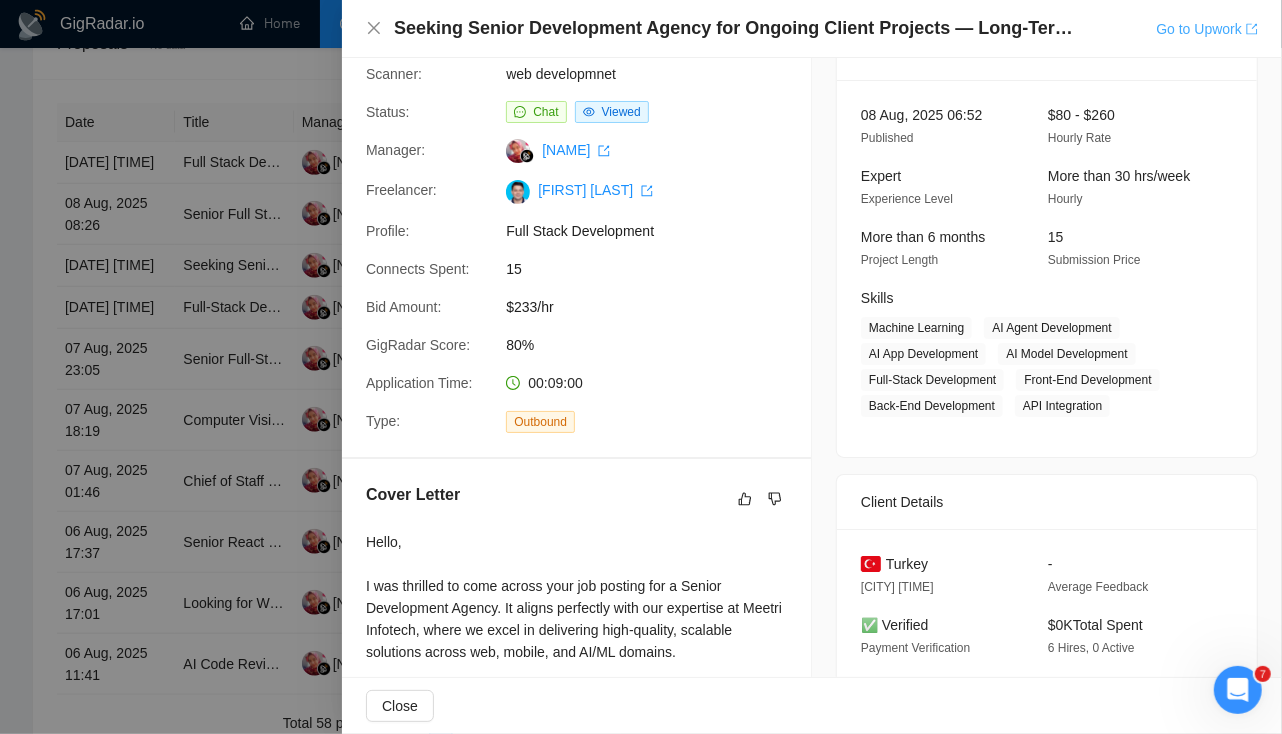 click on "Go to Upwork" at bounding box center [1207, 29] 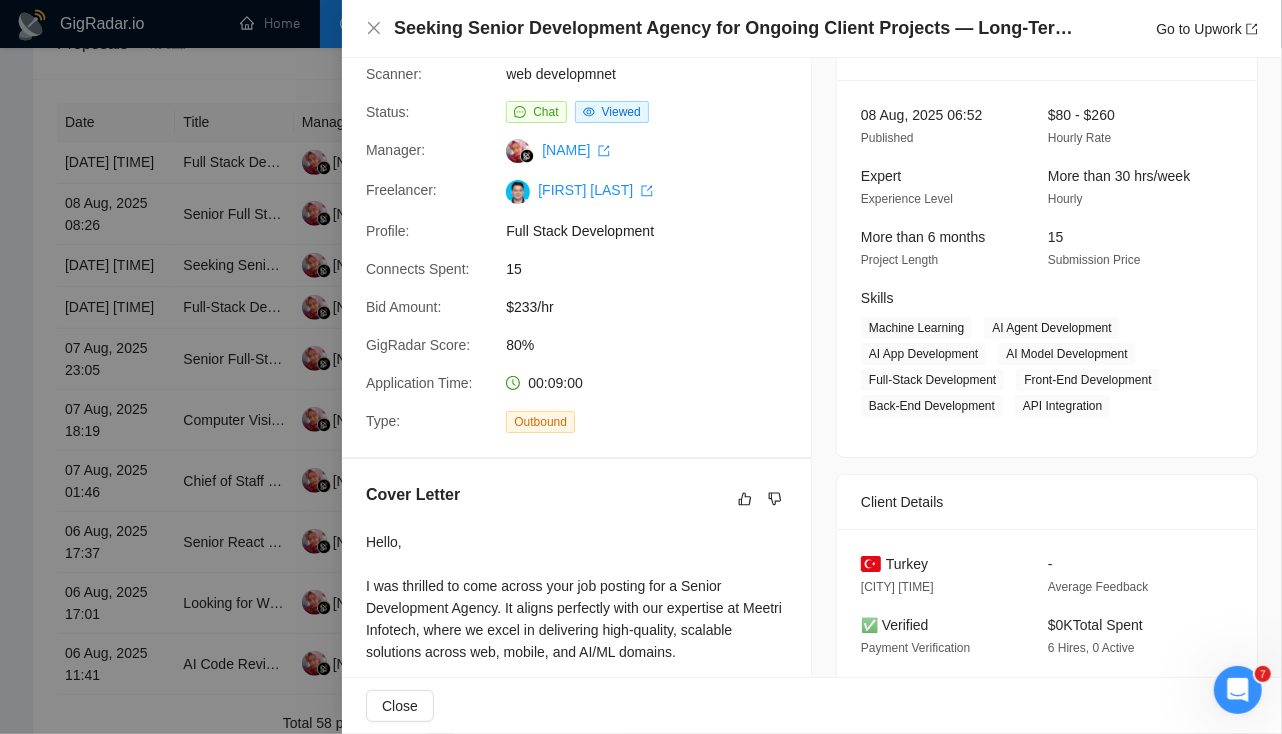 click at bounding box center (641, 367) 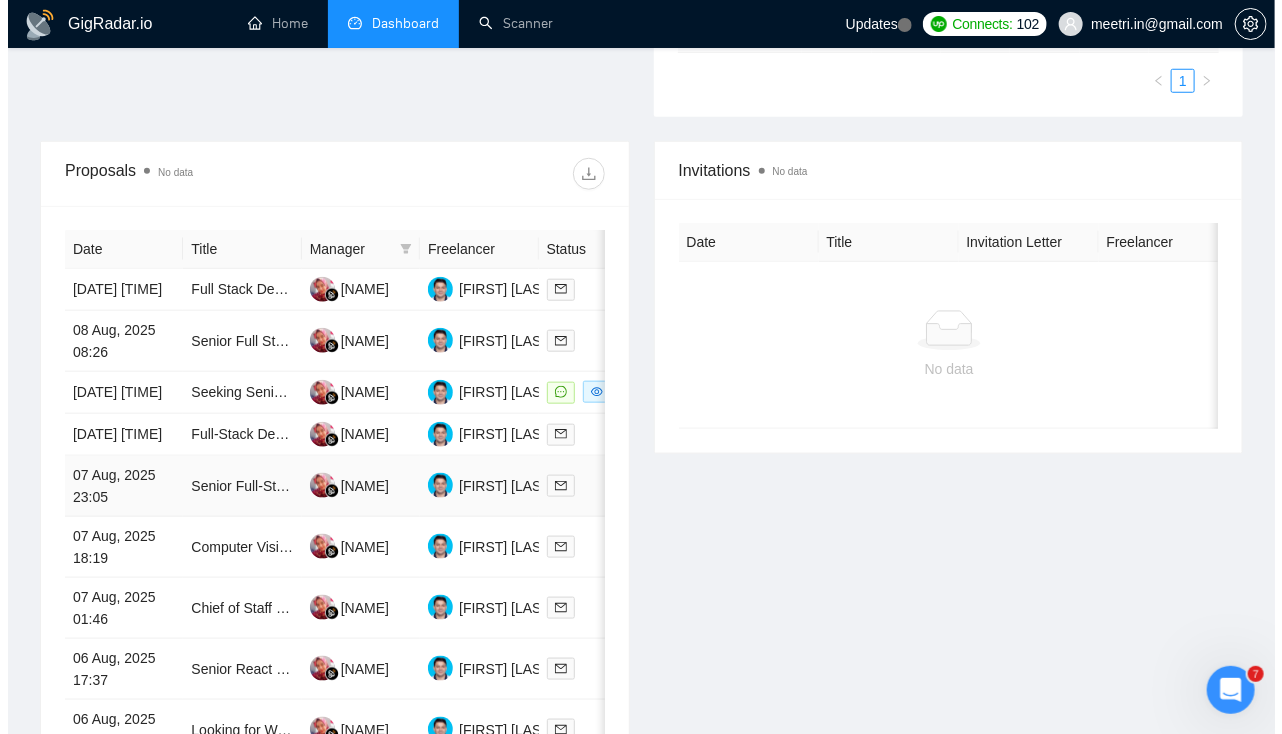 scroll, scrollTop: 642, scrollLeft: 0, axis: vertical 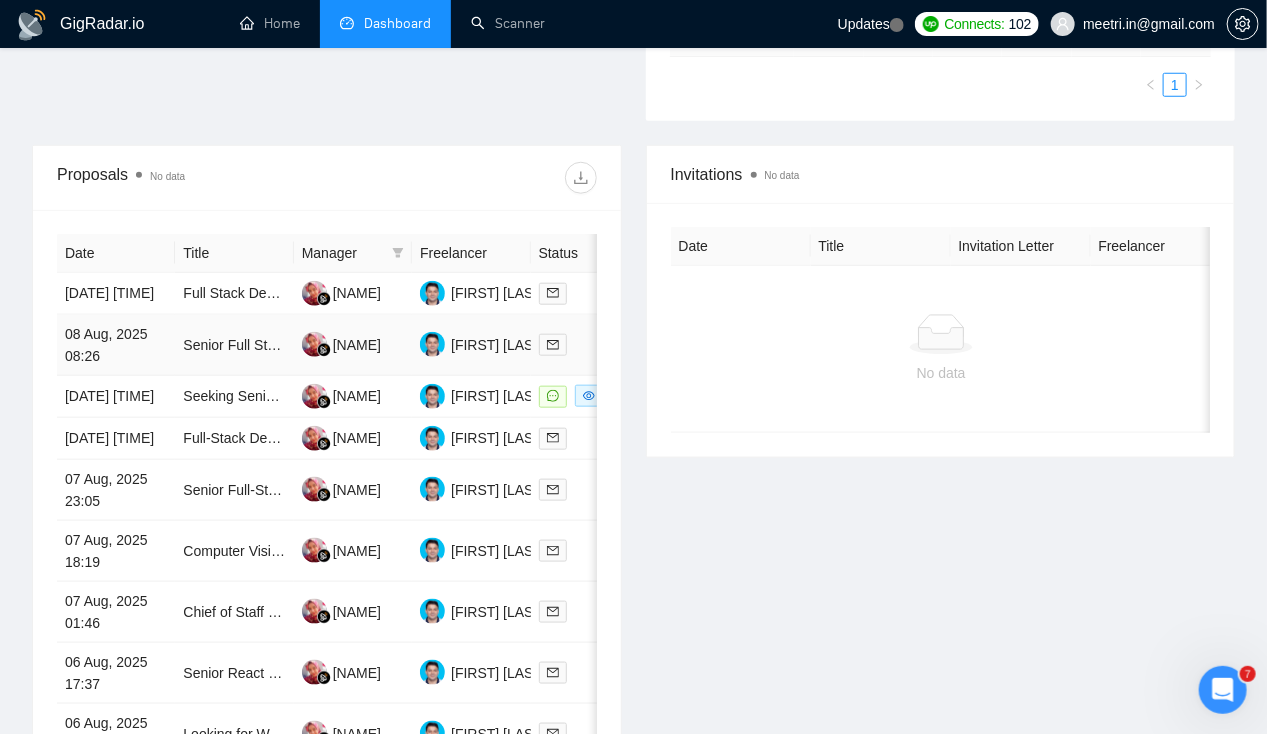 click on "08 Aug, 2025 08:26" at bounding box center [116, 345] 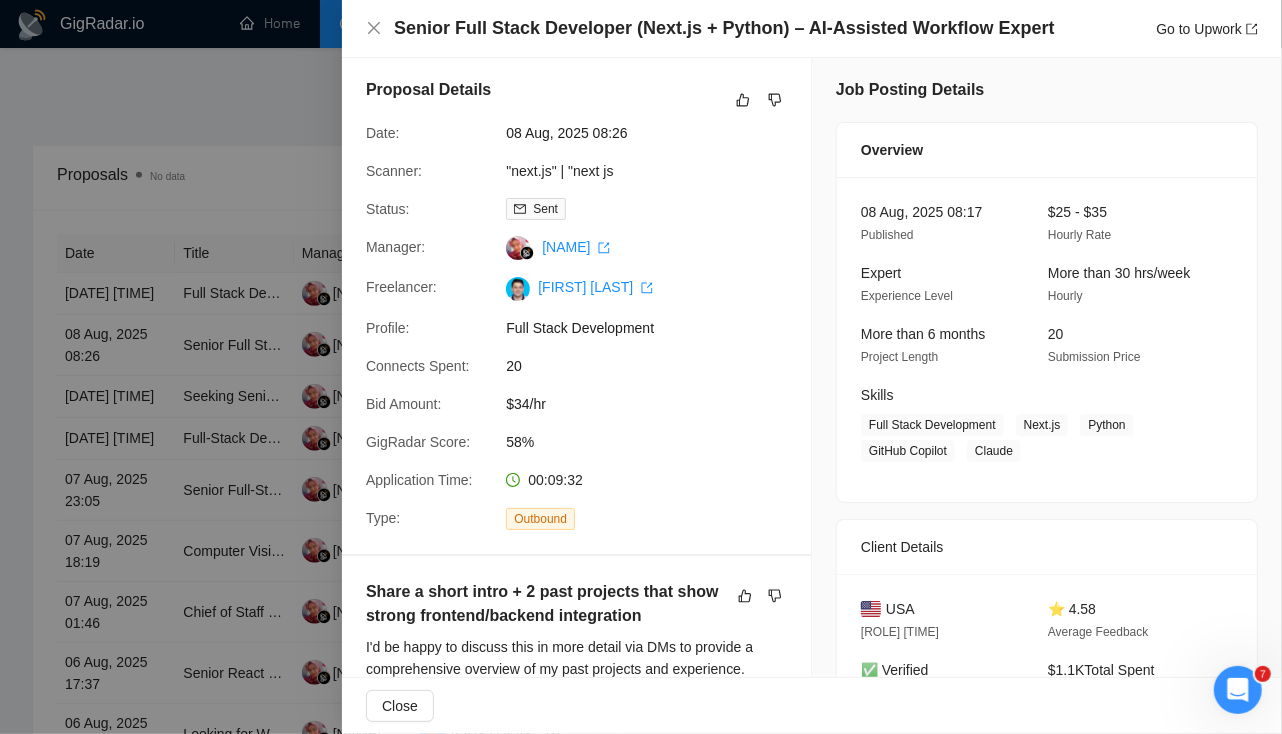 scroll, scrollTop: 0, scrollLeft: 0, axis: both 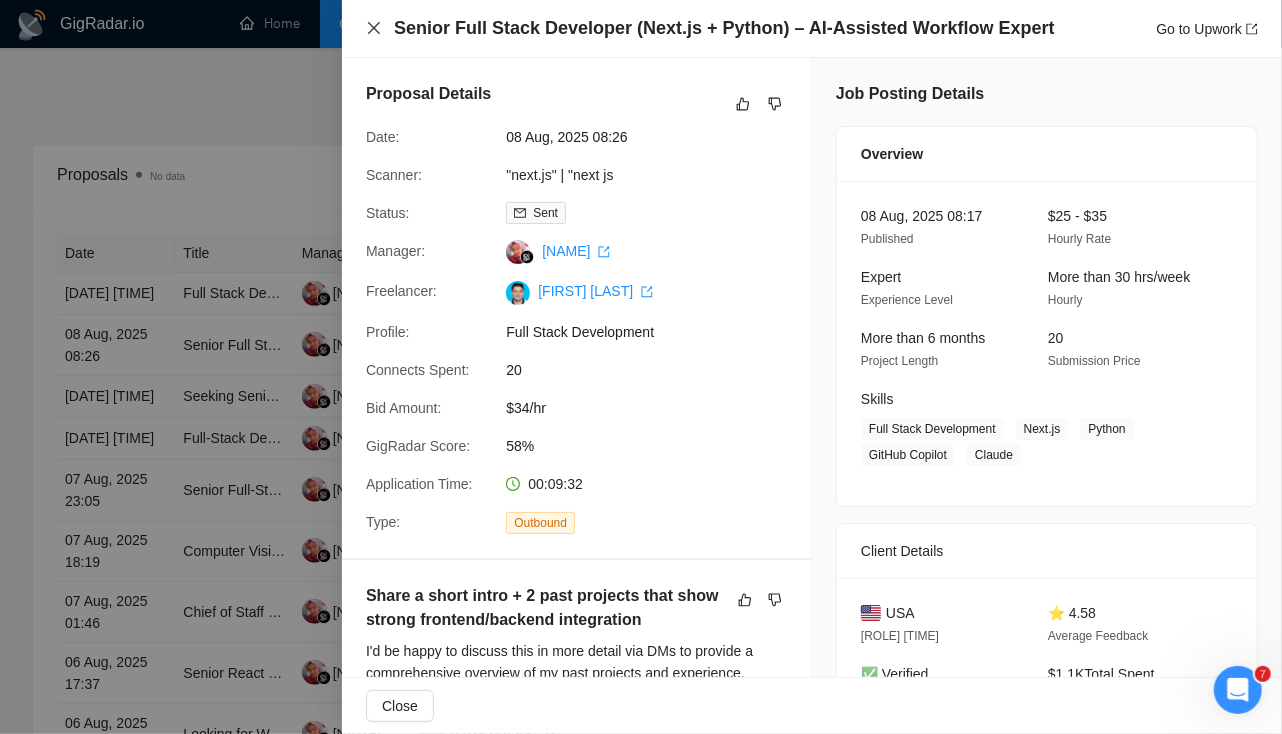 click 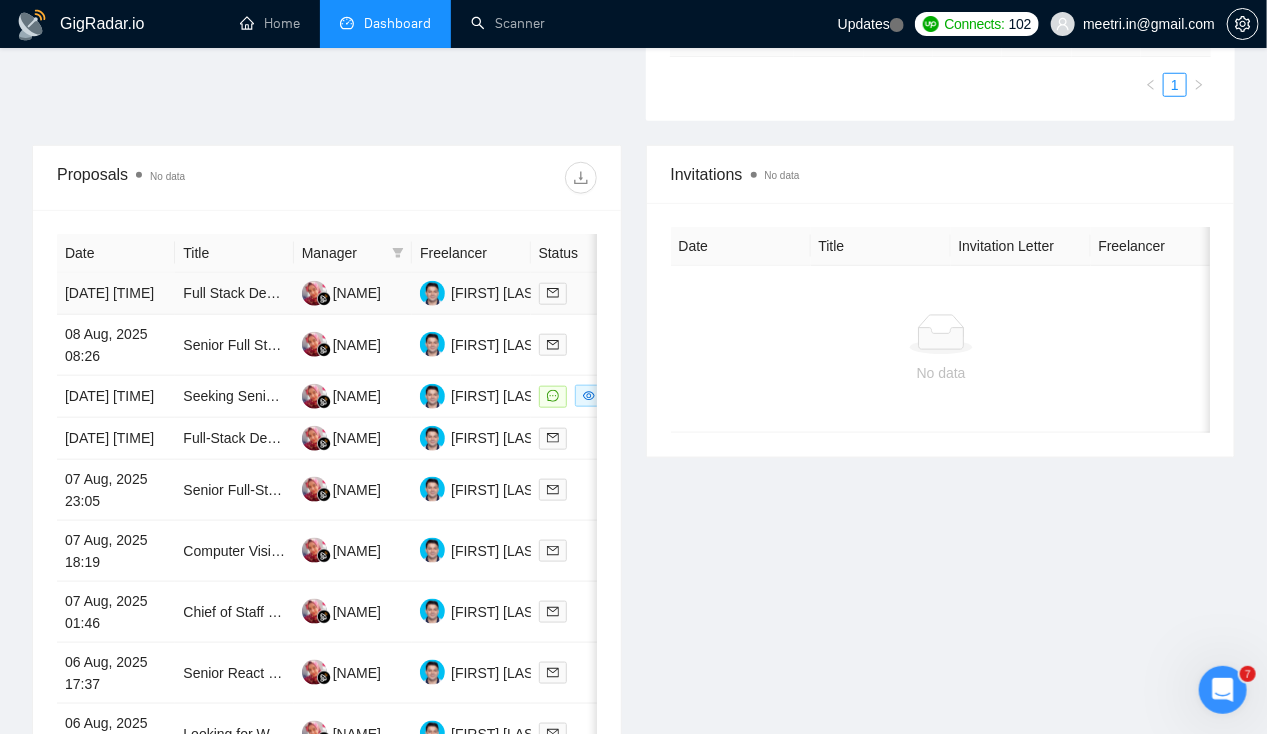 click on "[DATE] [TIME]" at bounding box center (116, 294) 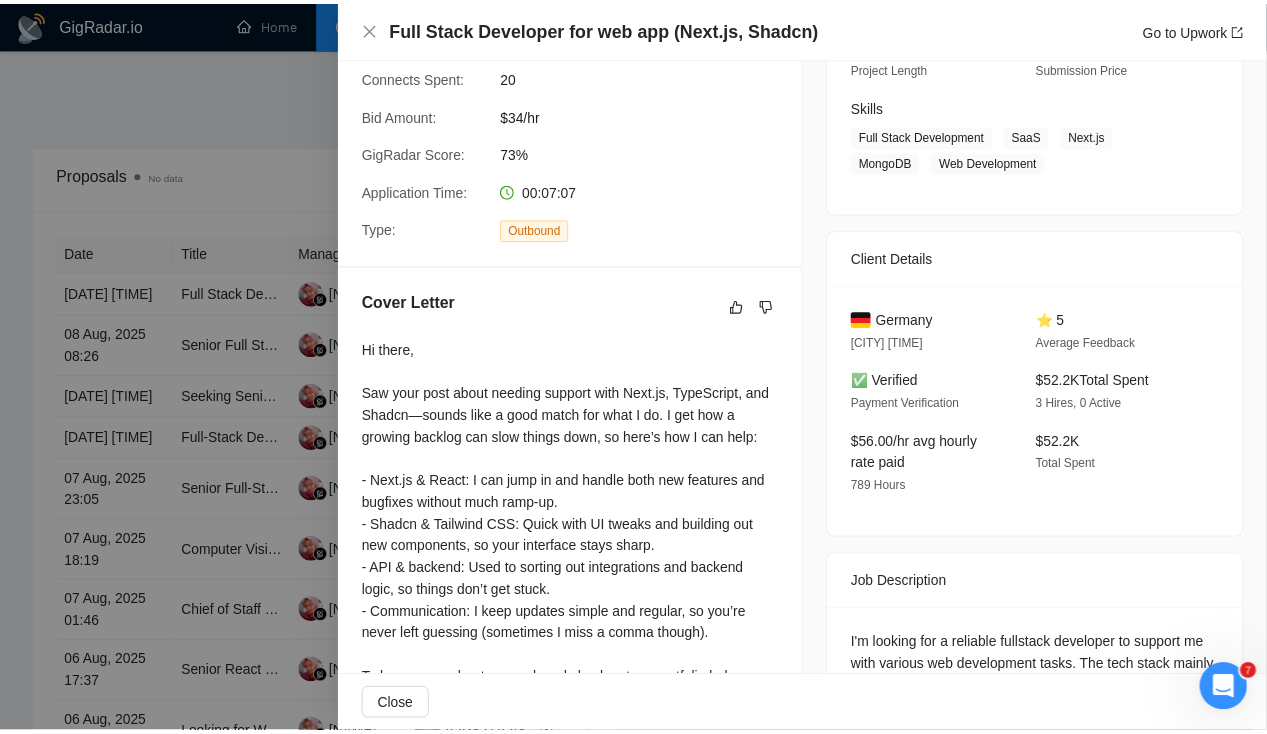 scroll, scrollTop: 0, scrollLeft: 0, axis: both 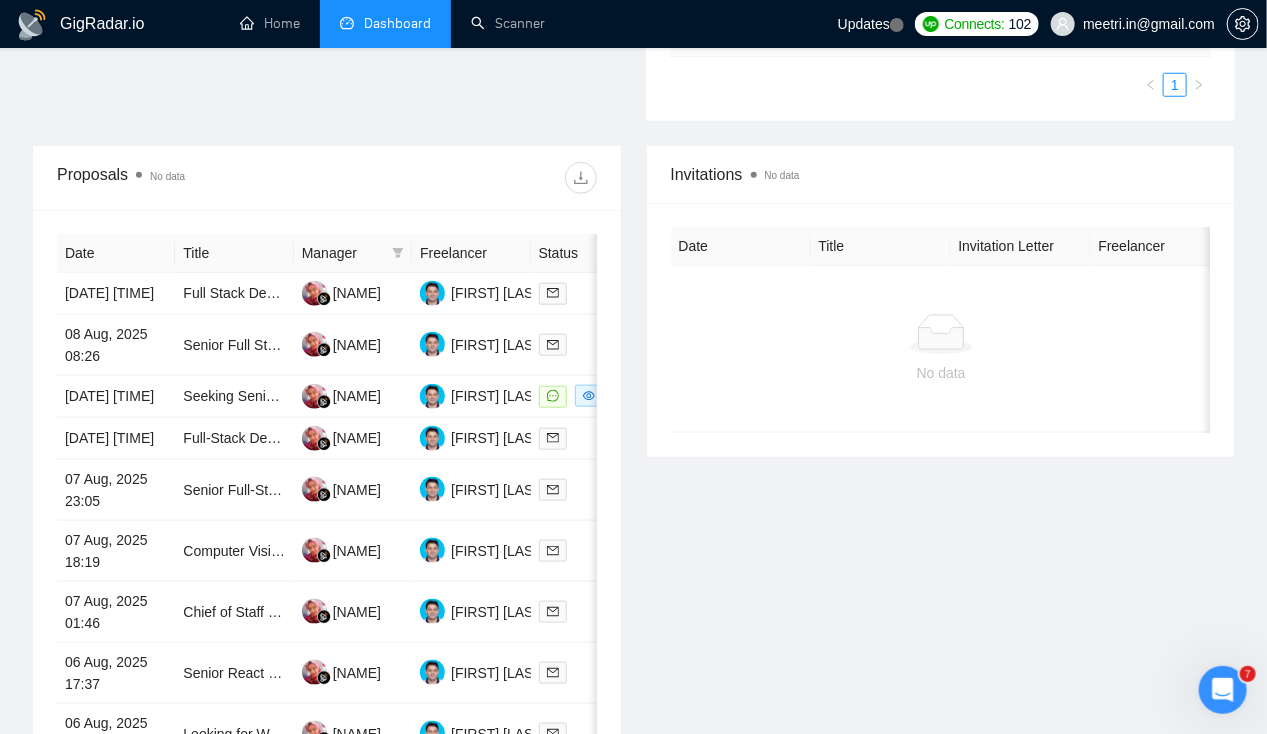 click 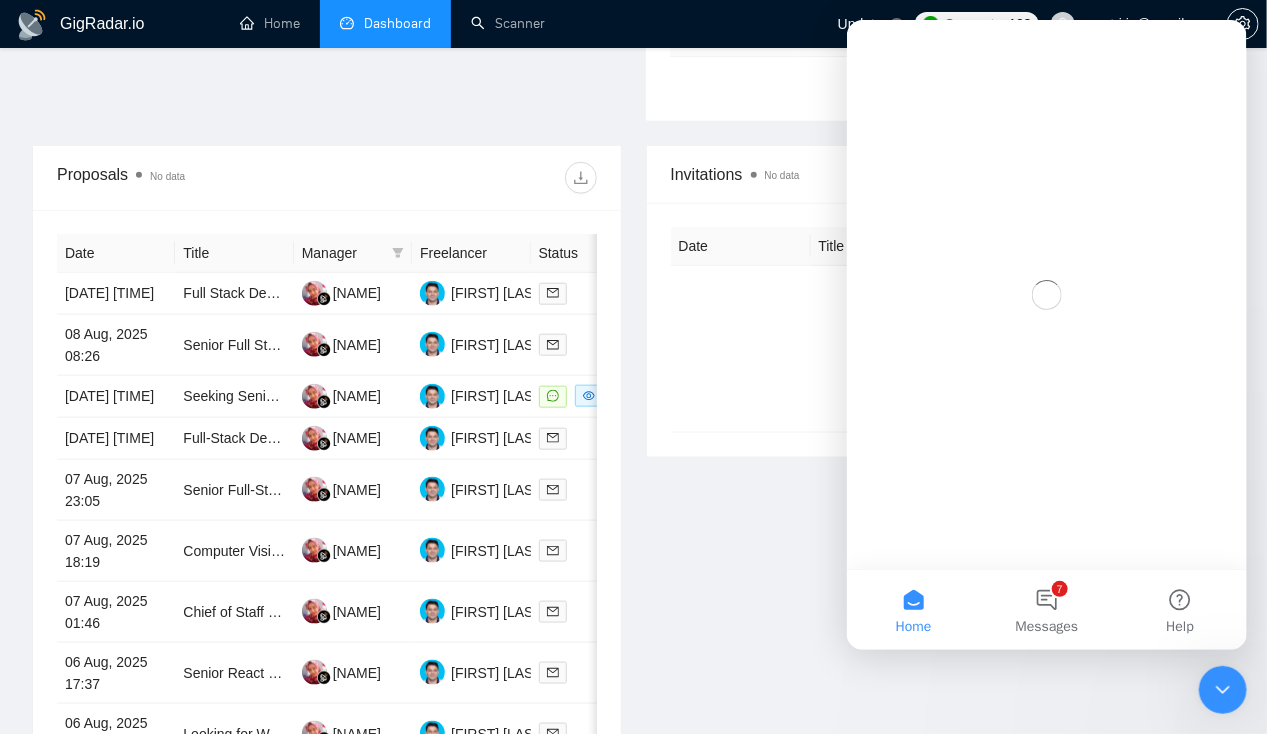 scroll, scrollTop: 0, scrollLeft: 0, axis: both 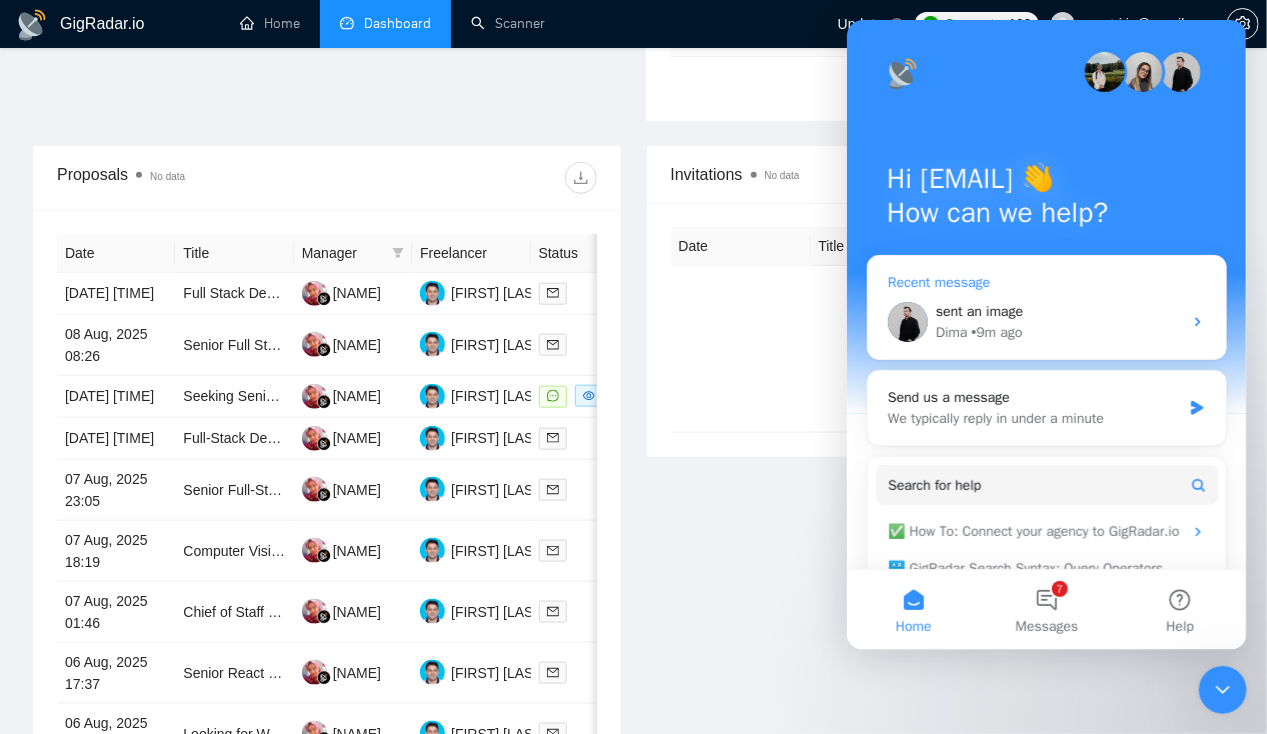 click on "sent an image" at bounding box center (1058, 311) 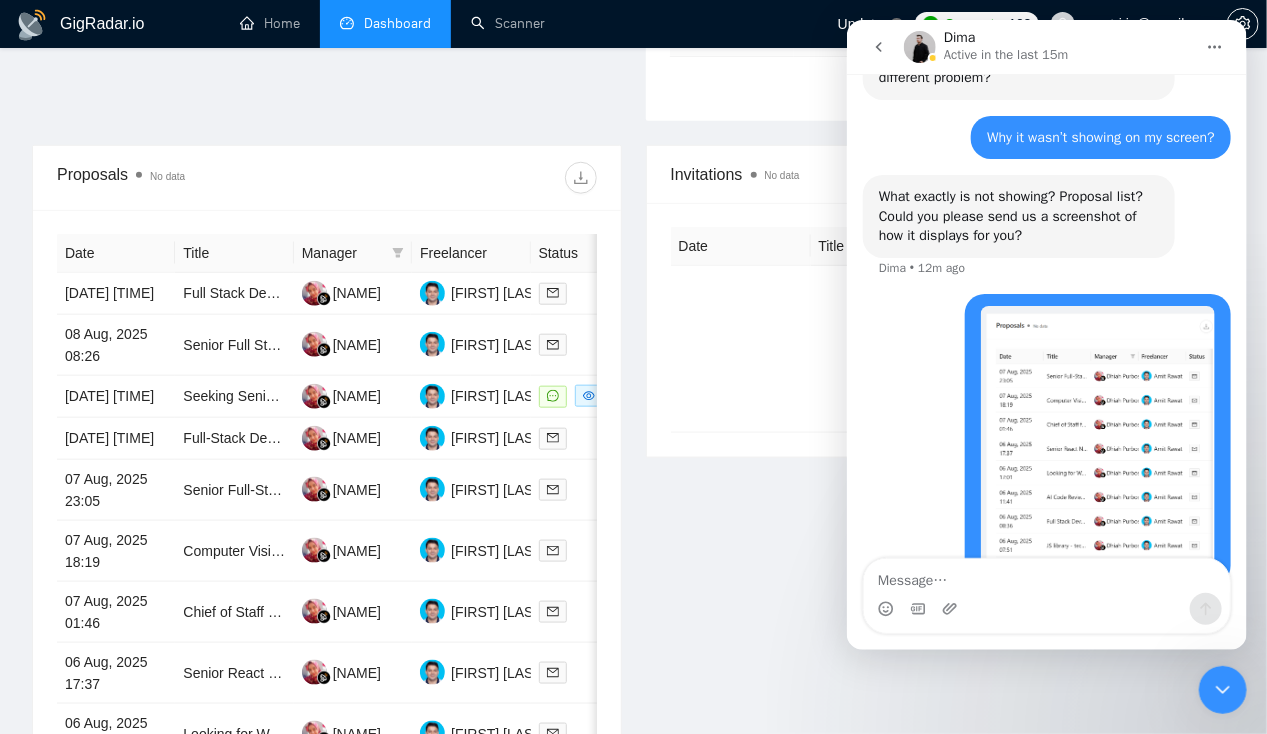 click at bounding box center [1046, 576] 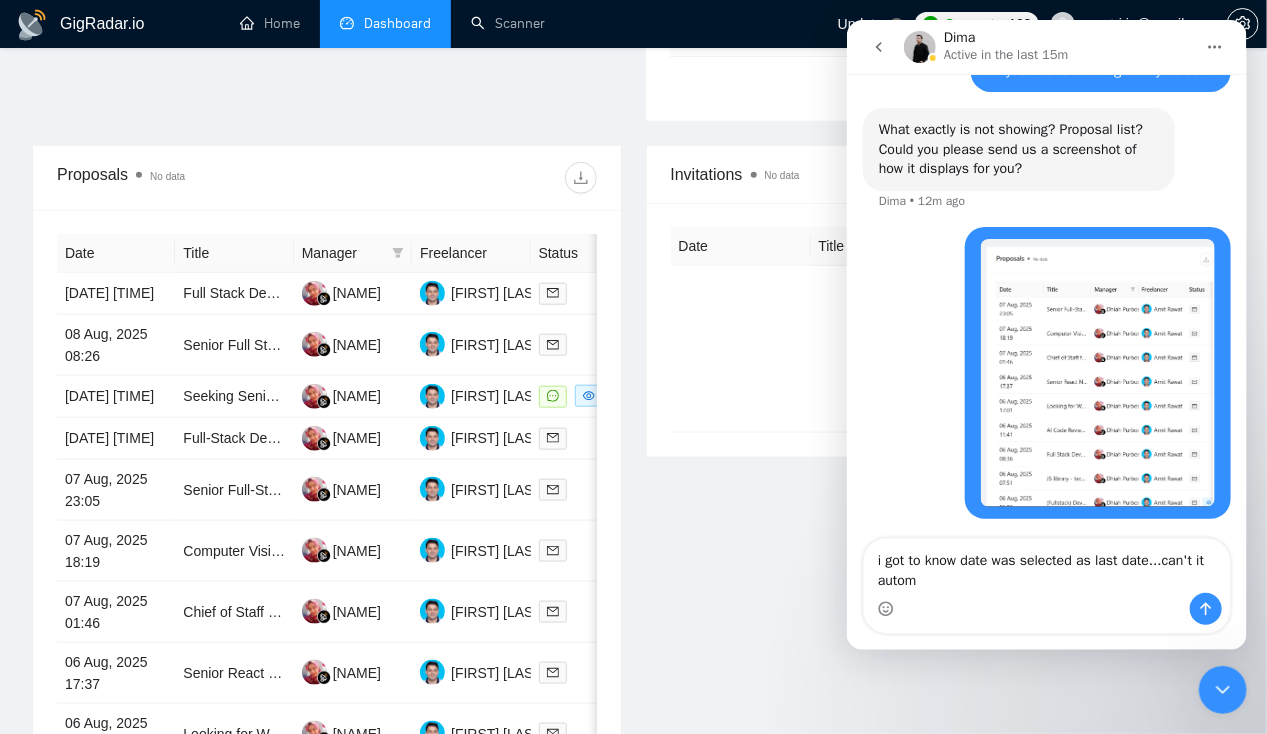 scroll, scrollTop: 1758, scrollLeft: 0, axis: vertical 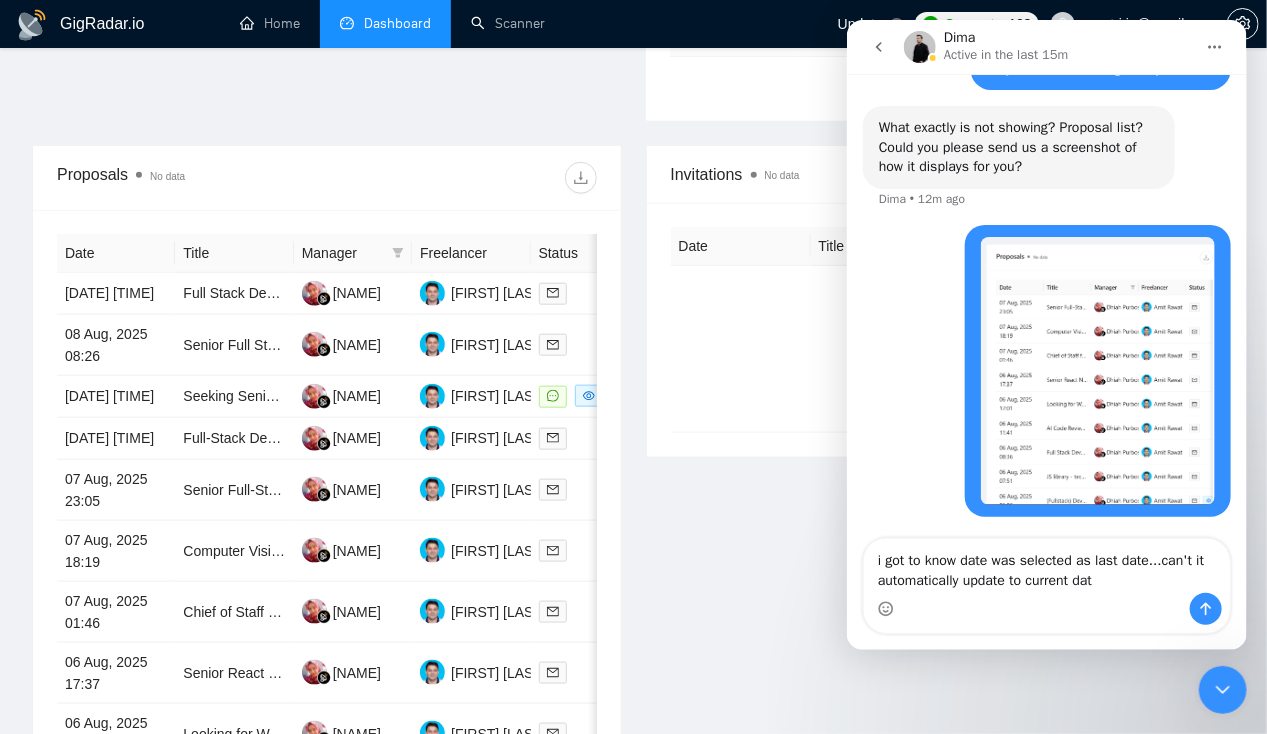 type on "i got to know date was selected as last date...can't it automatically update to current date" 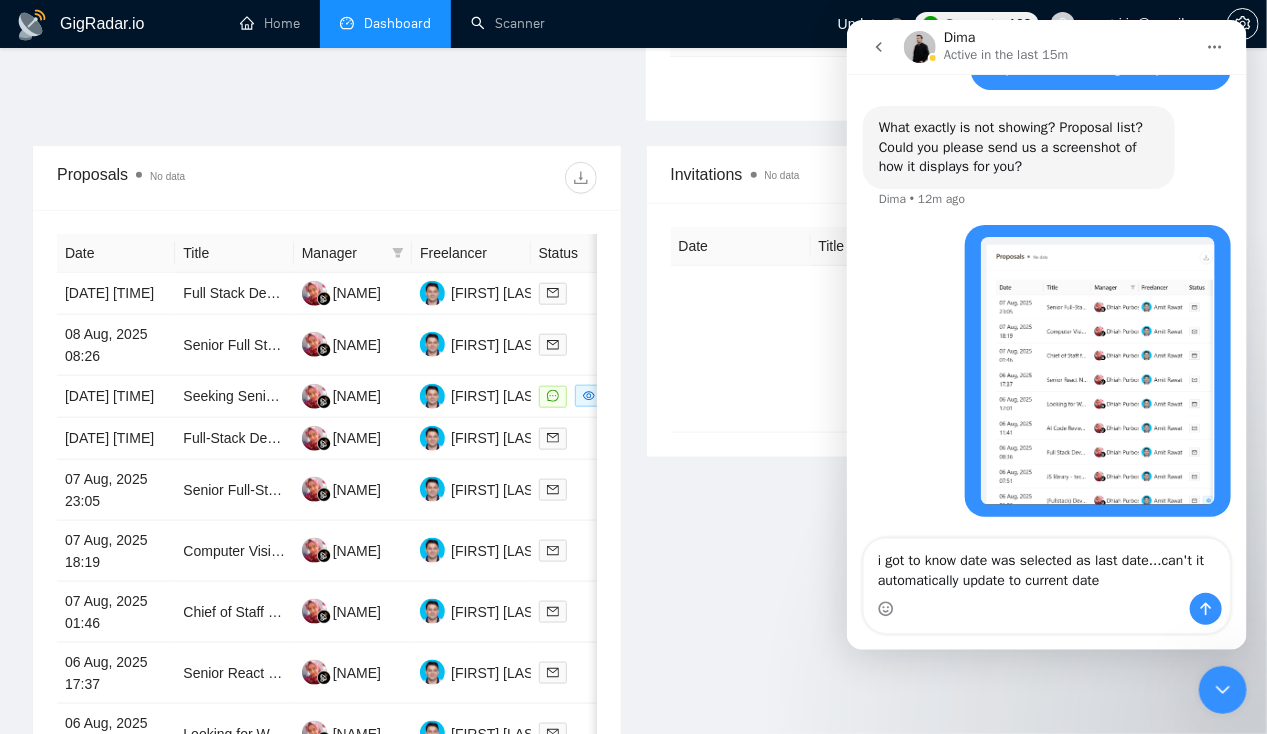 type 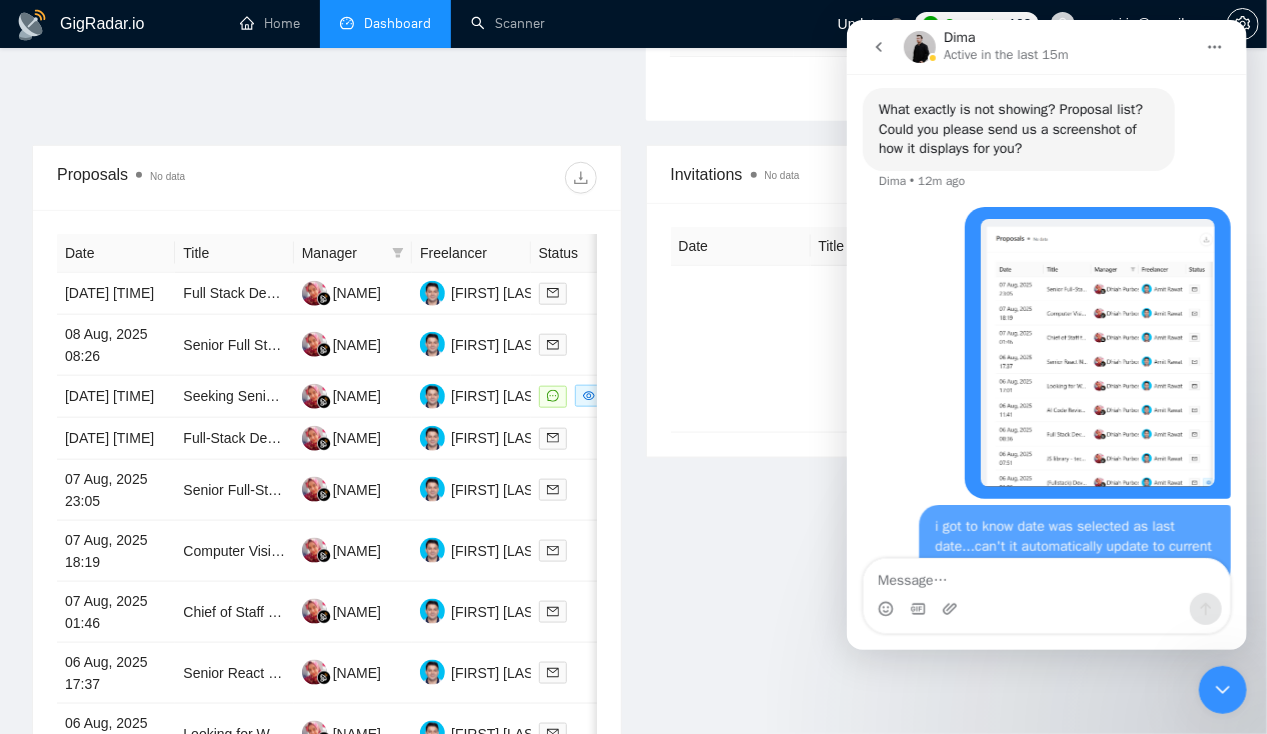 scroll, scrollTop: 1824, scrollLeft: 0, axis: vertical 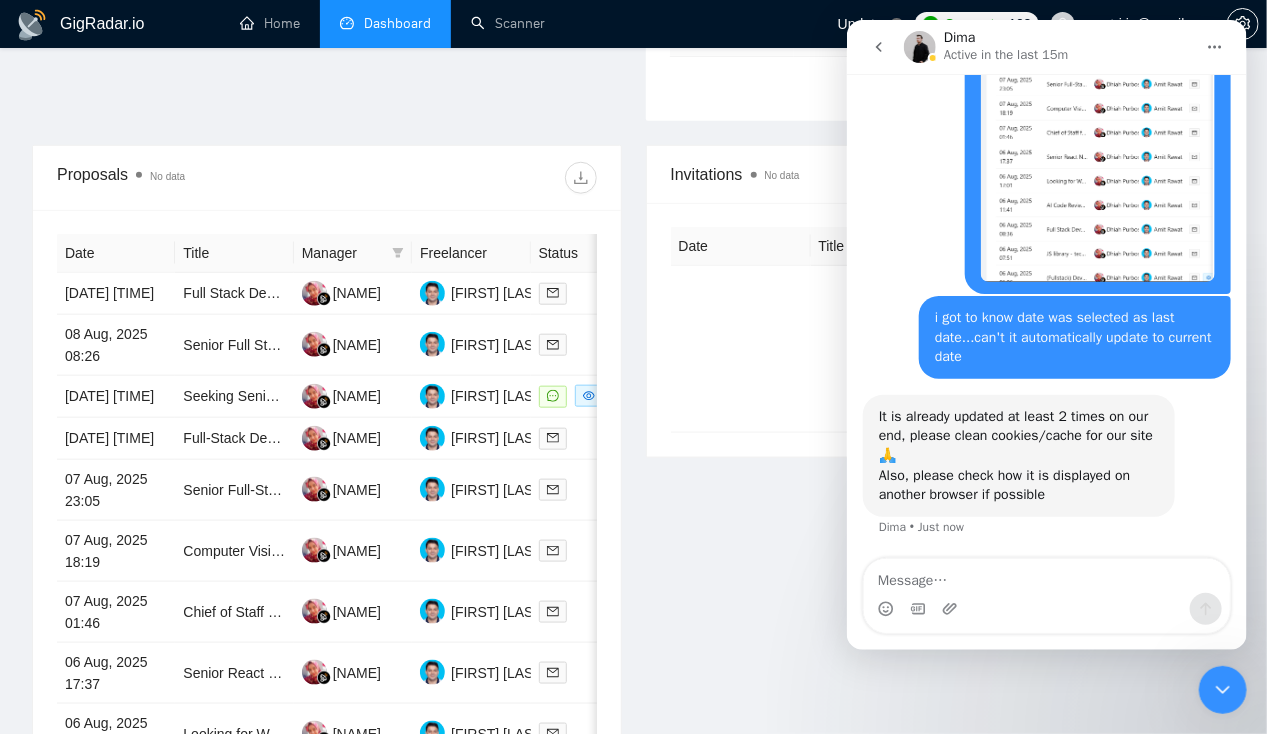 click 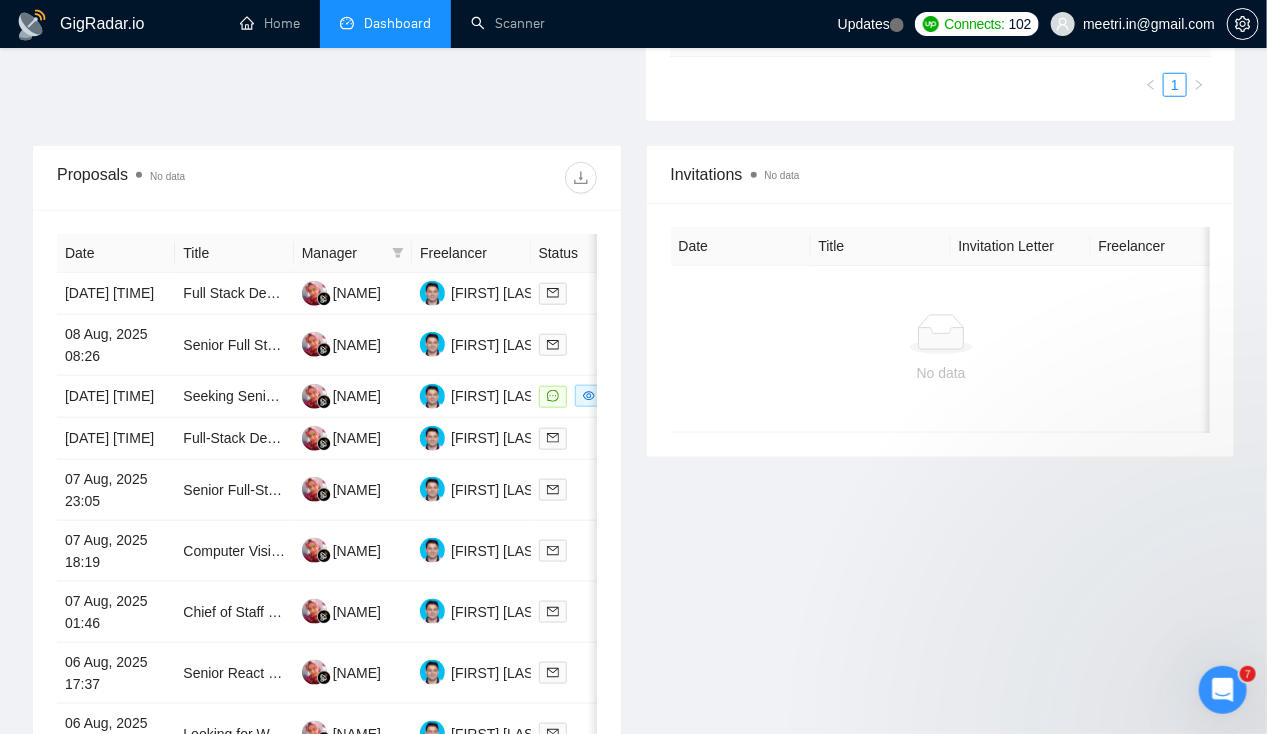 scroll, scrollTop: 0, scrollLeft: 0, axis: both 